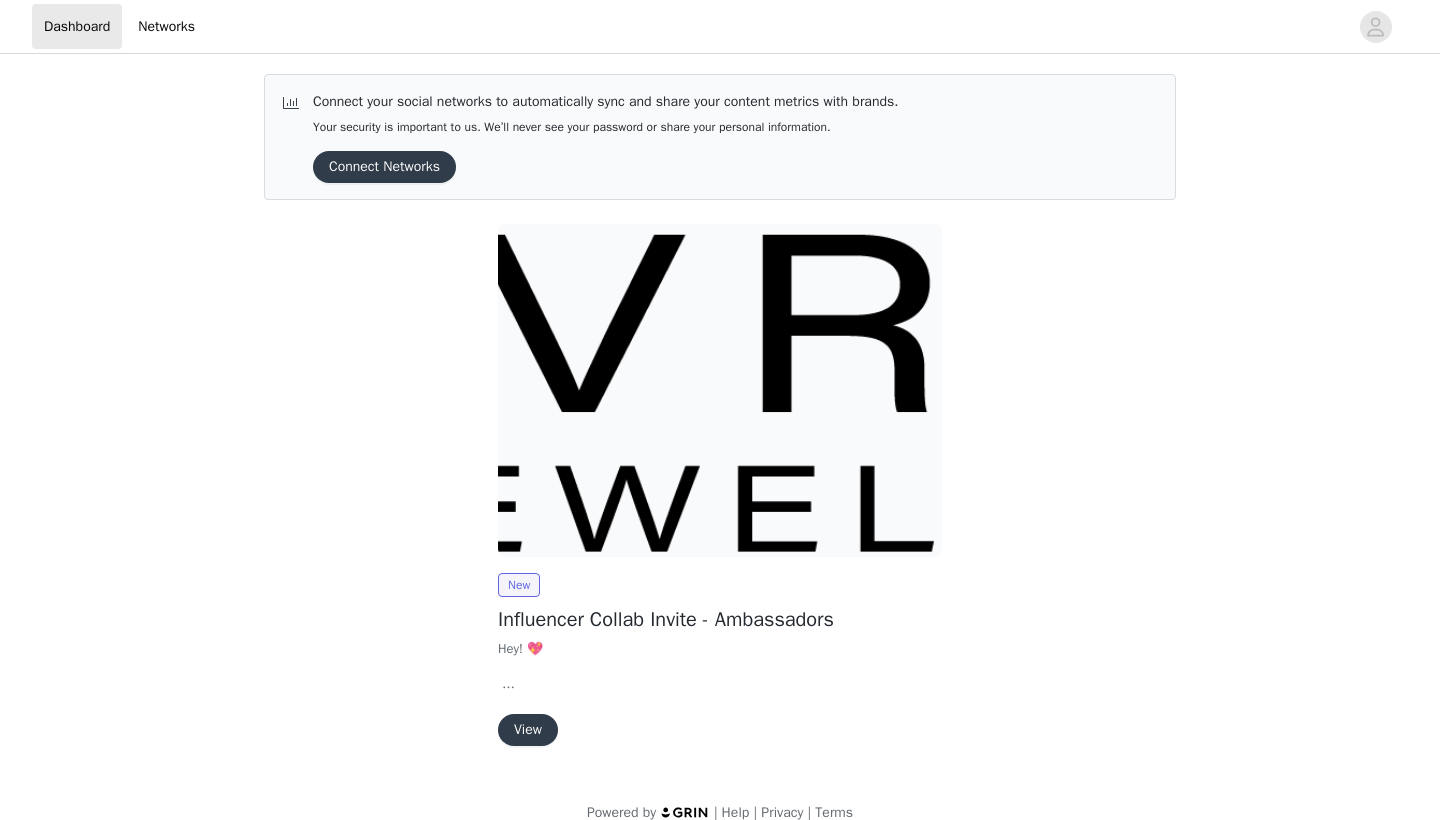 scroll, scrollTop: 0, scrollLeft: 0, axis: both 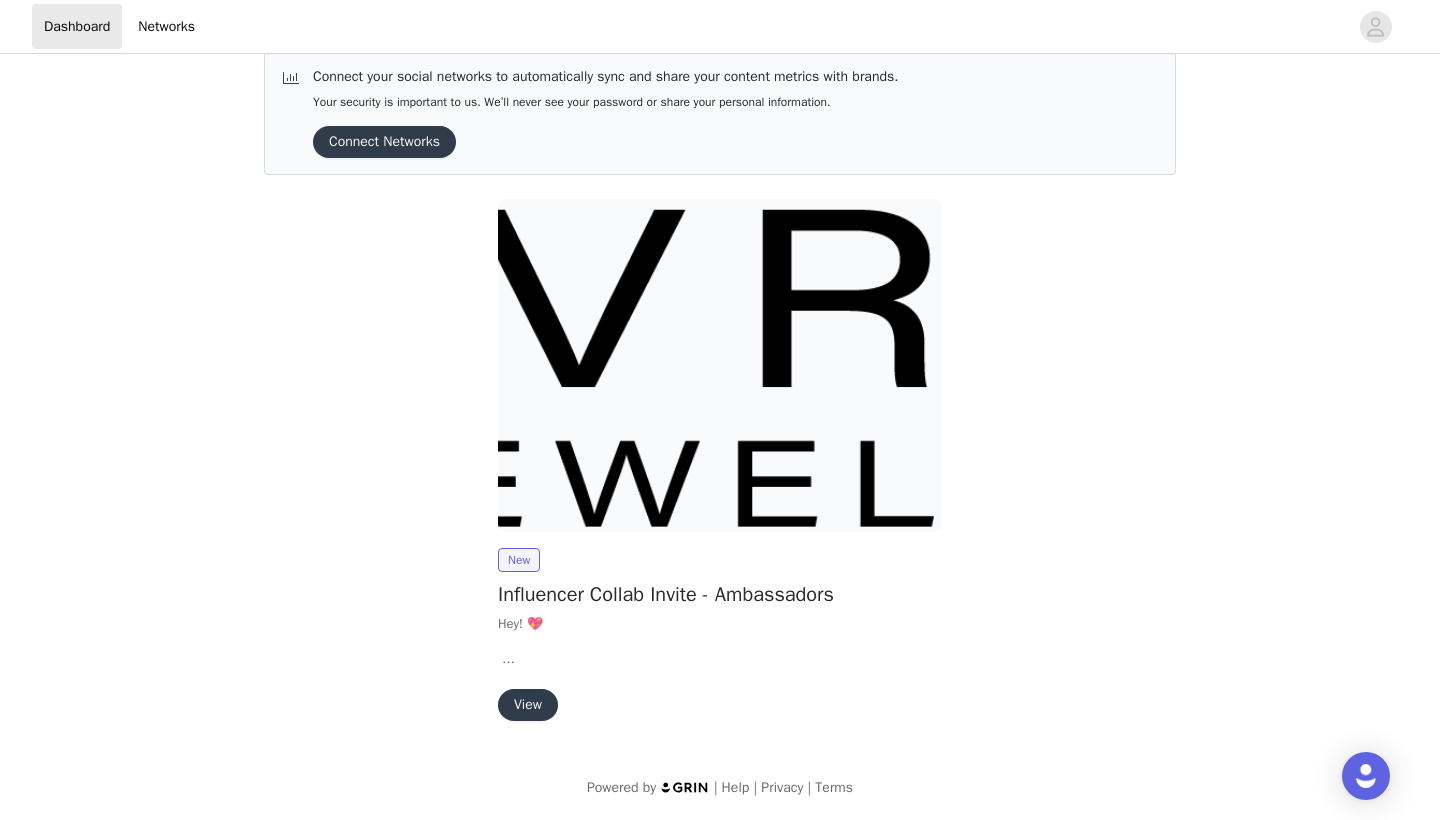 click on "View" at bounding box center [528, 705] 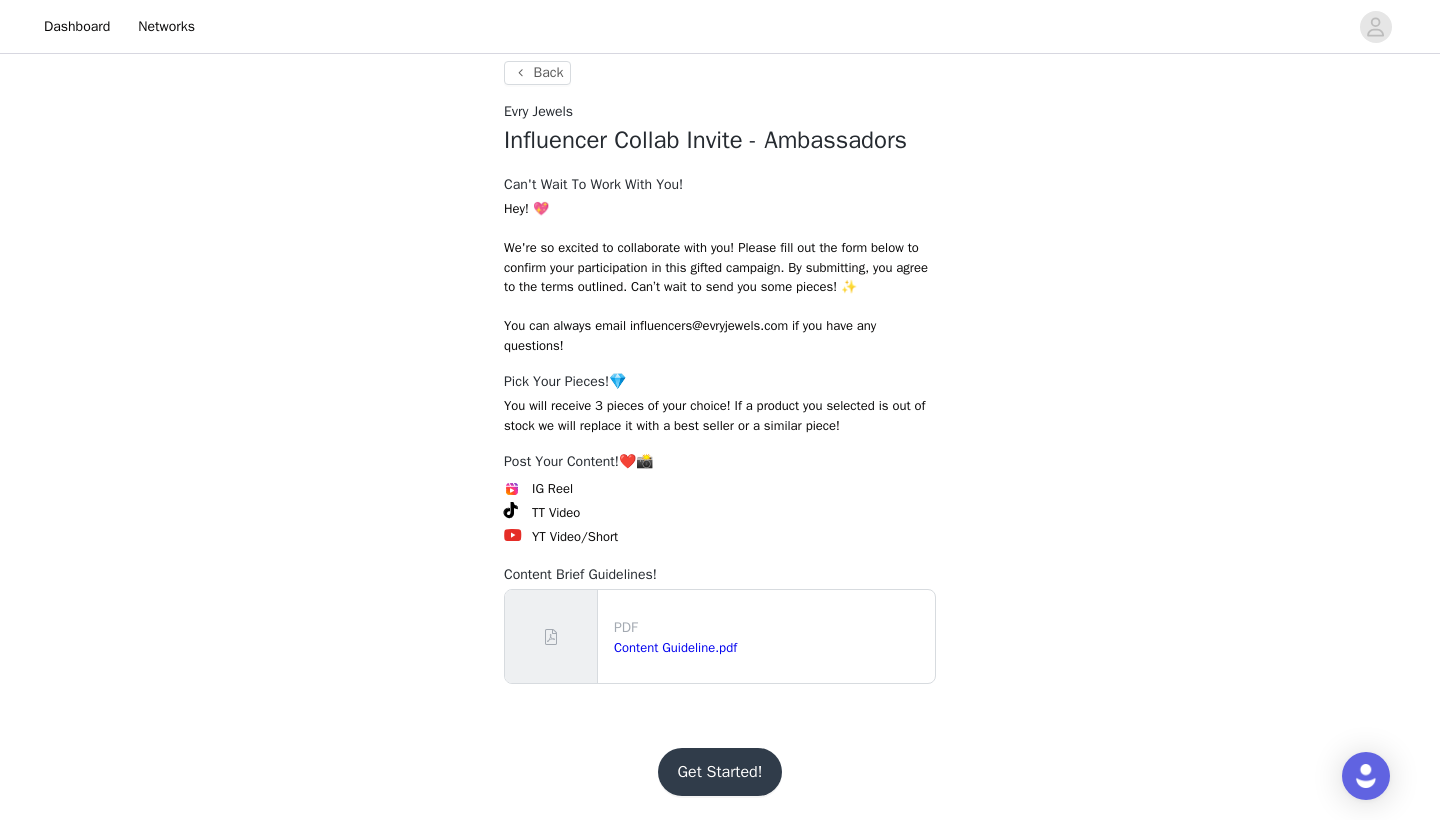 scroll, scrollTop: 187, scrollLeft: 0, axis: vertical 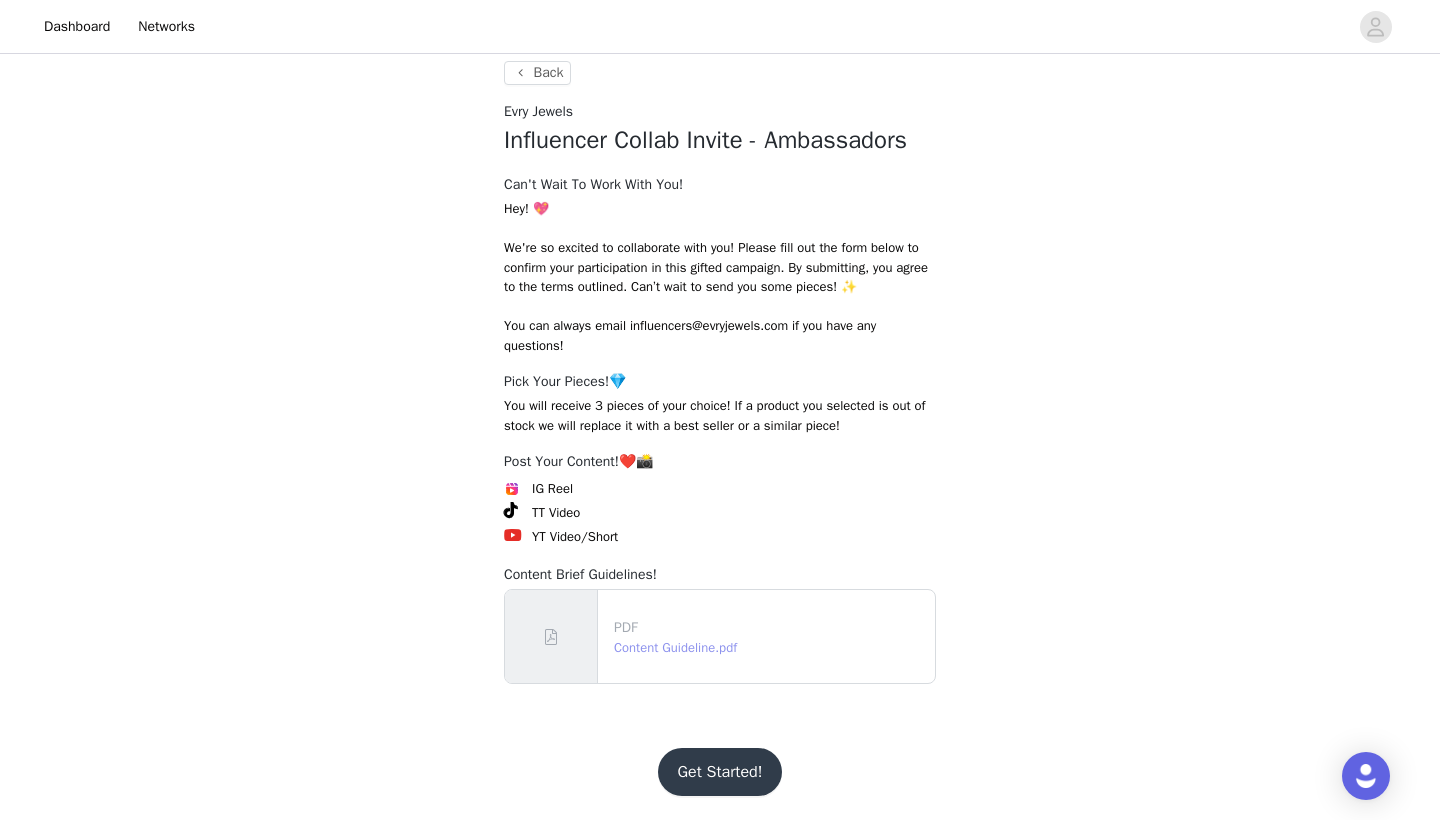 click on "Content Guideline.pdf" at bounding box center [675, 647] 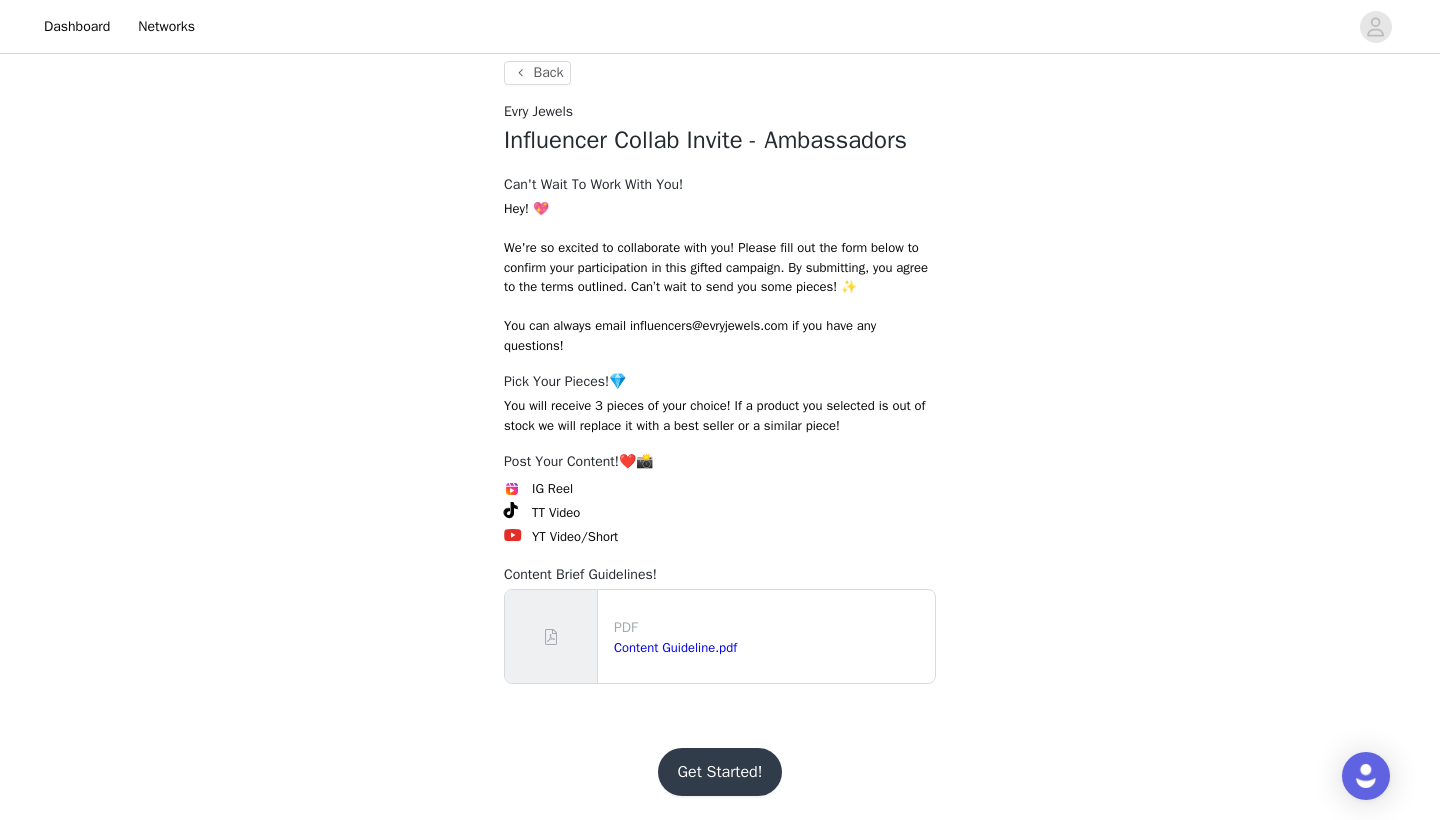 scroll, scrollTop: 194, scrollLeft: 0, axis: vertical 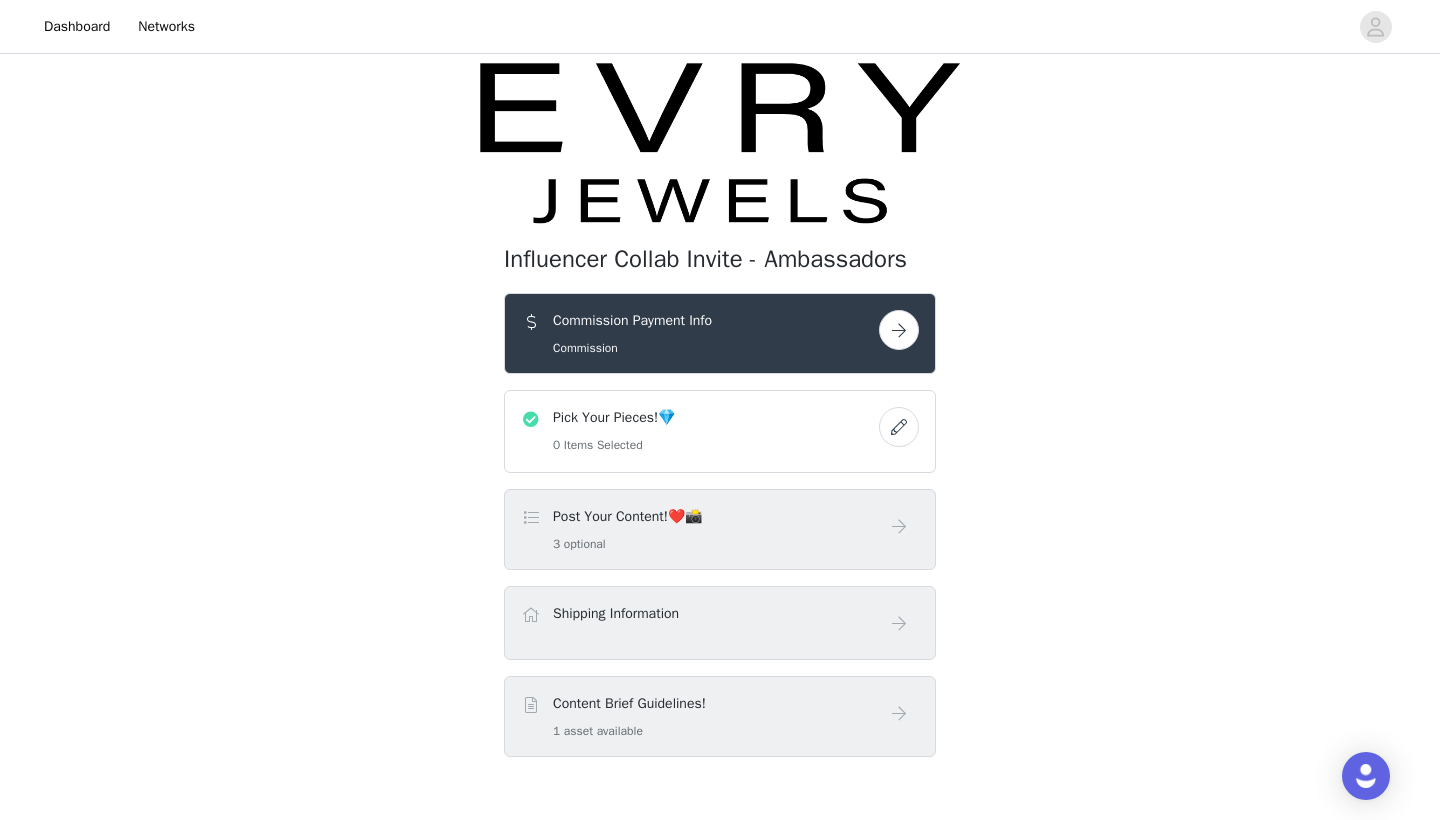 click at bounding box center [899, 330] 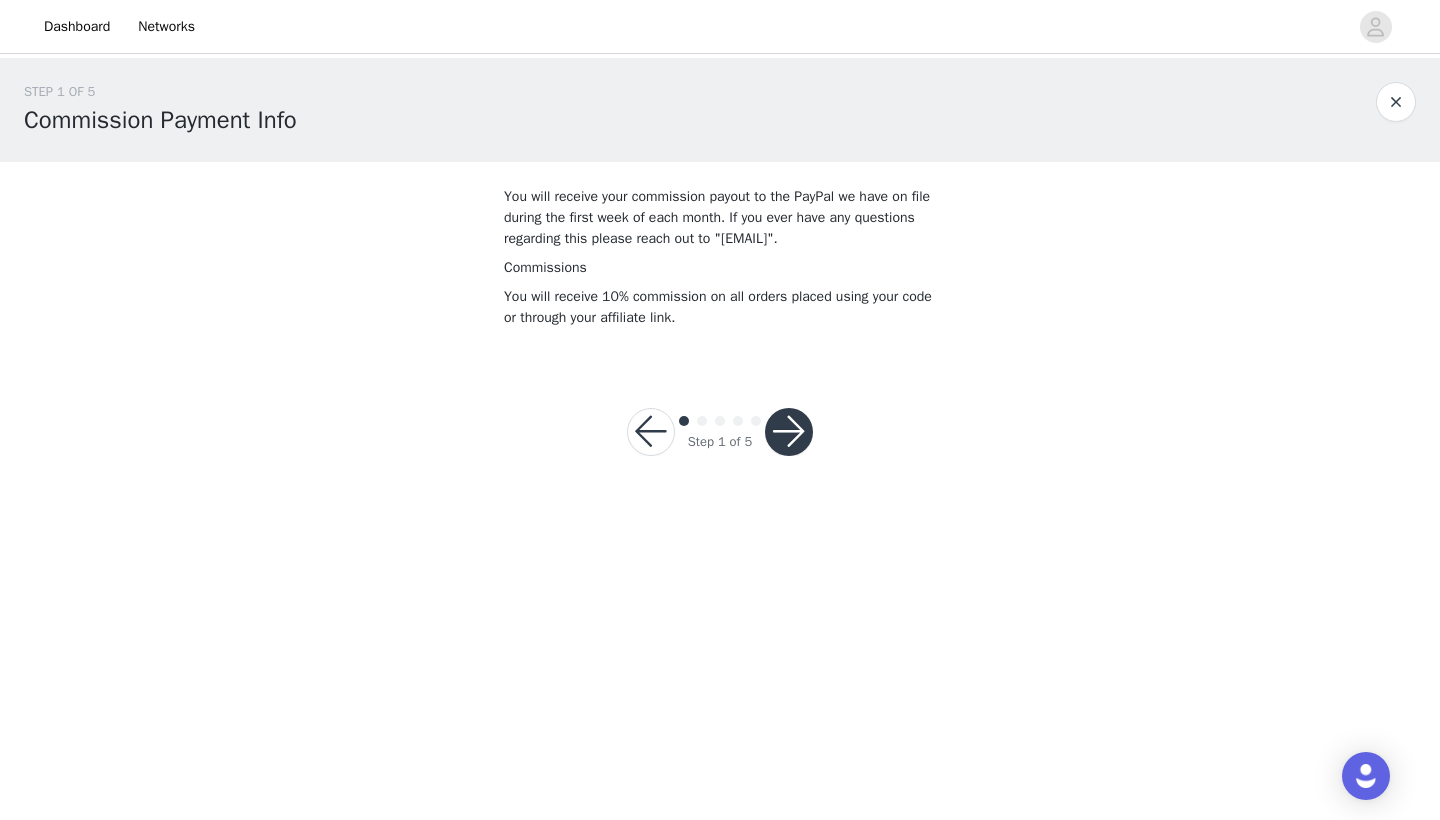 click at bounding box center (789, 432) 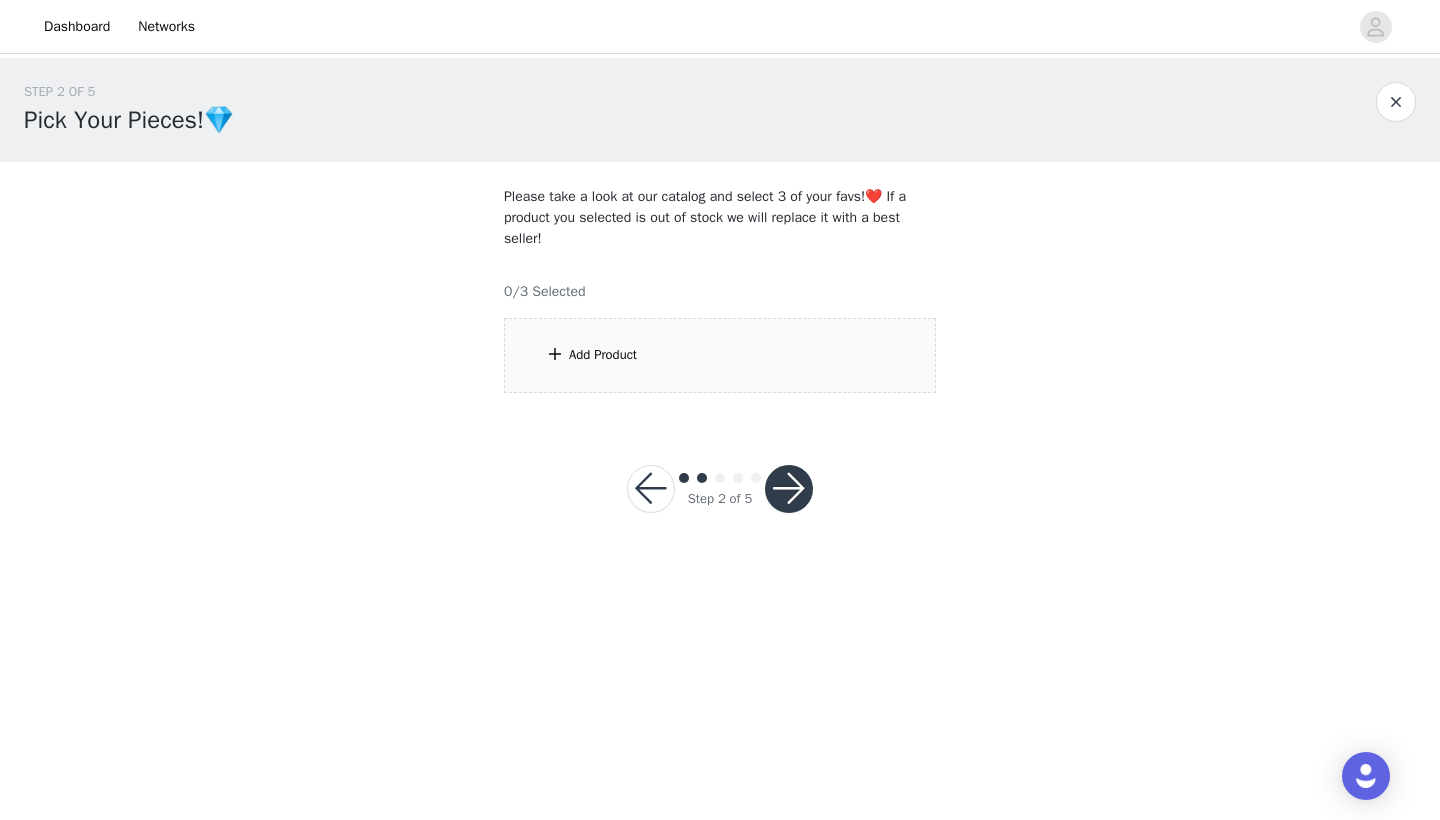 click on "Add Product" at bounding box center [603, 355] 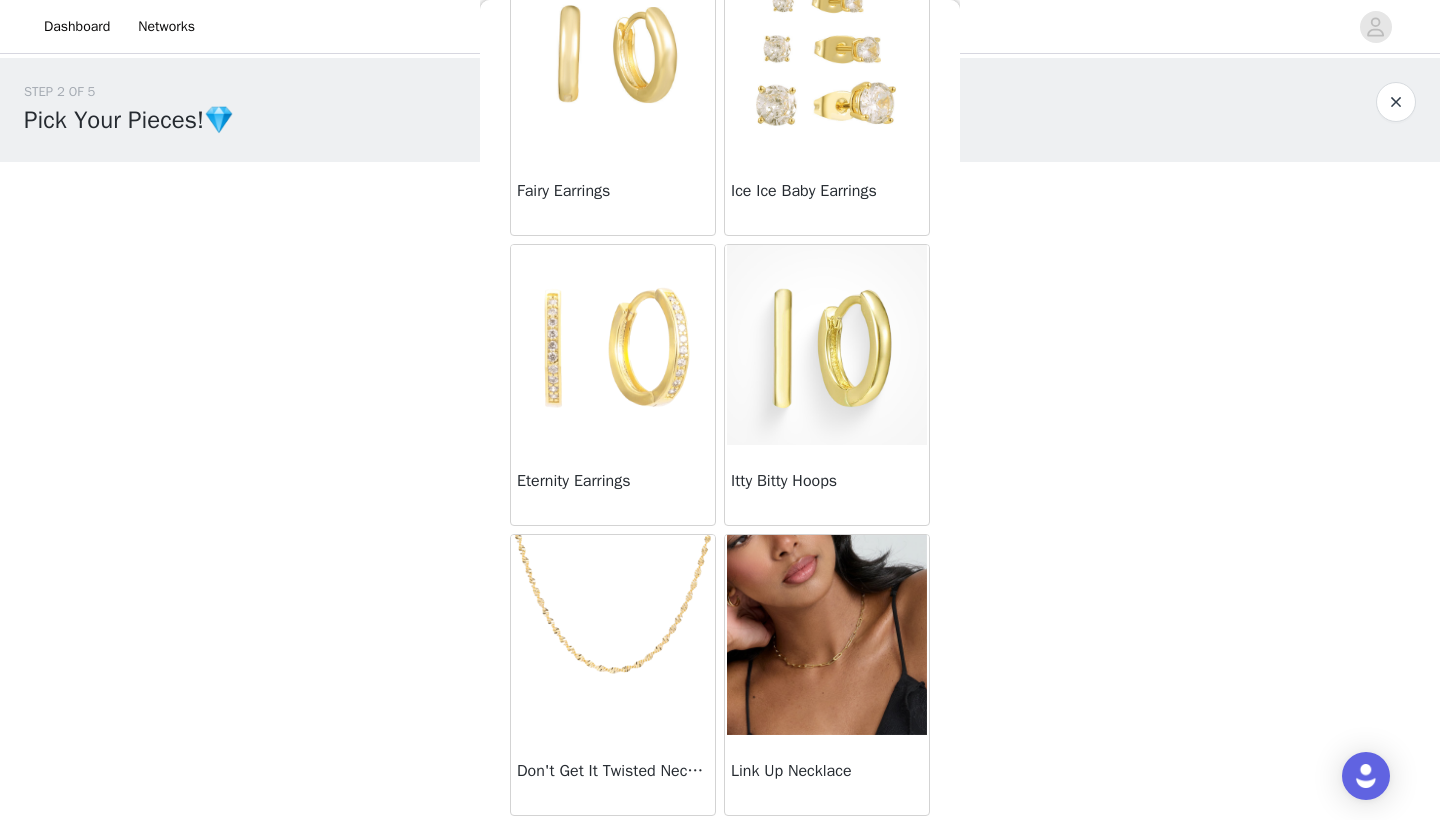 scroll, scrollTop: 436, scrollLeft: 0, axis: vertical 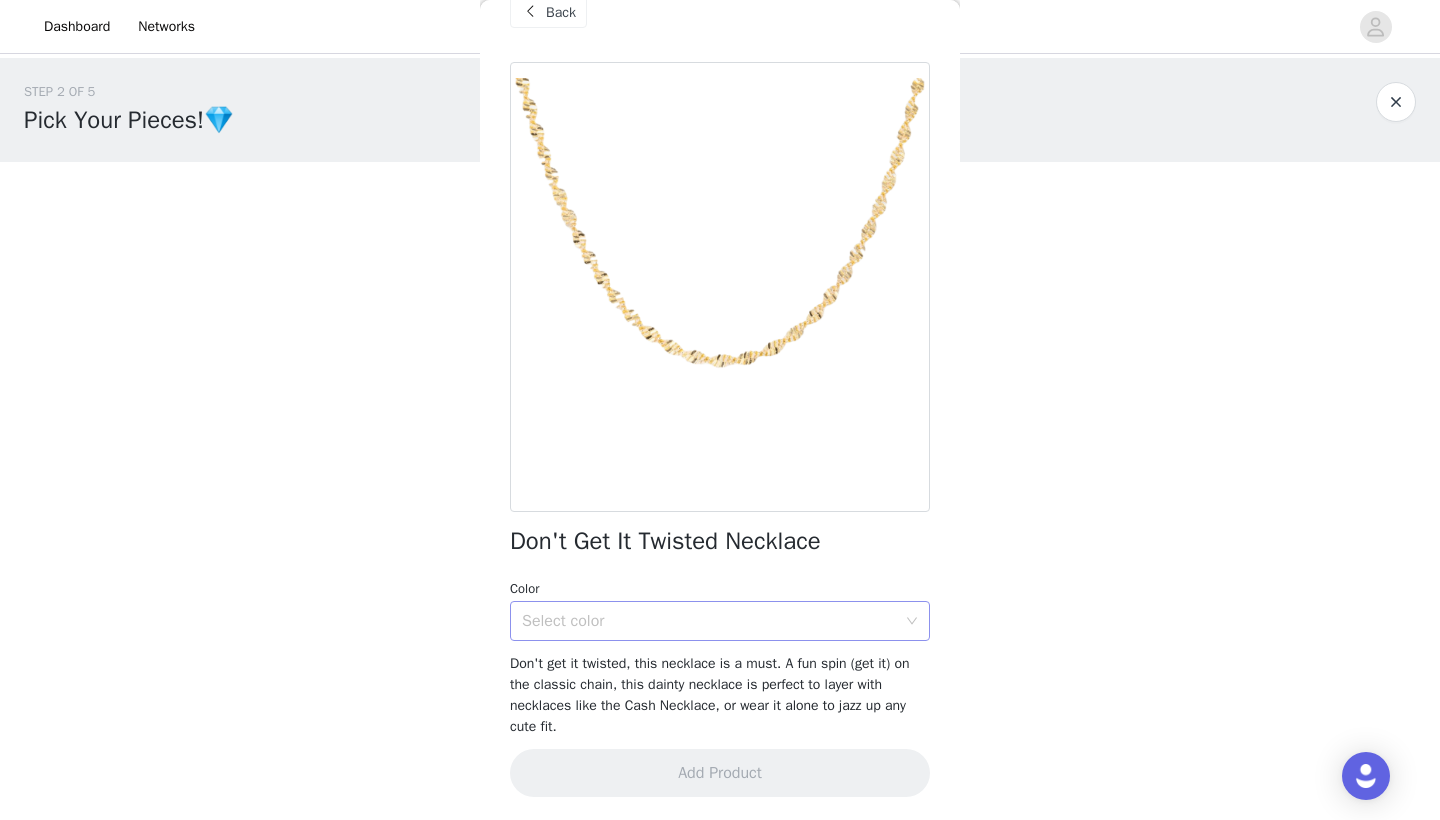 click on "Select color" at bounding box center (709, 621) 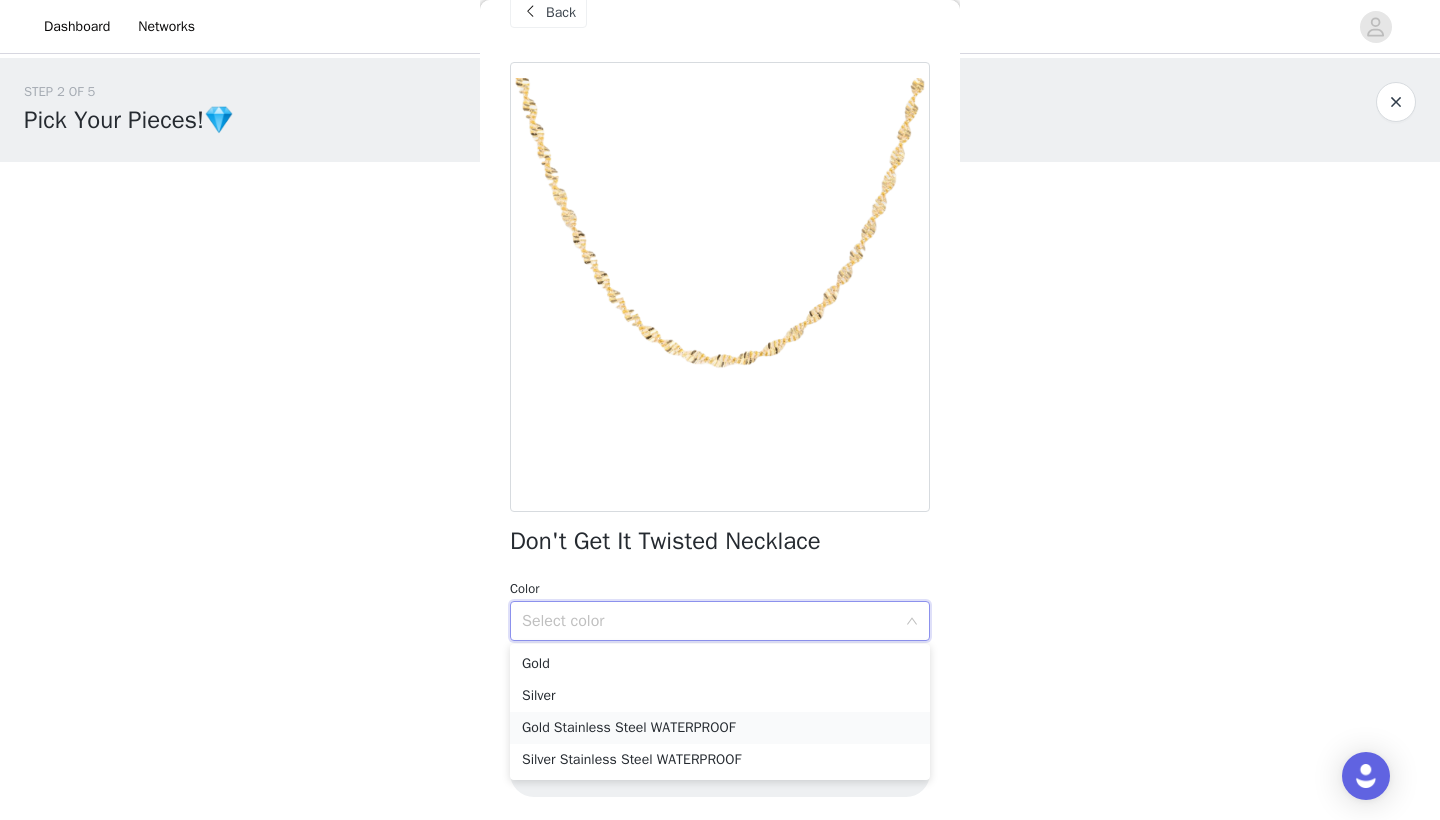 click on "Gold Stainless Steel WATERPROOF" at bounding box center [720, 728] 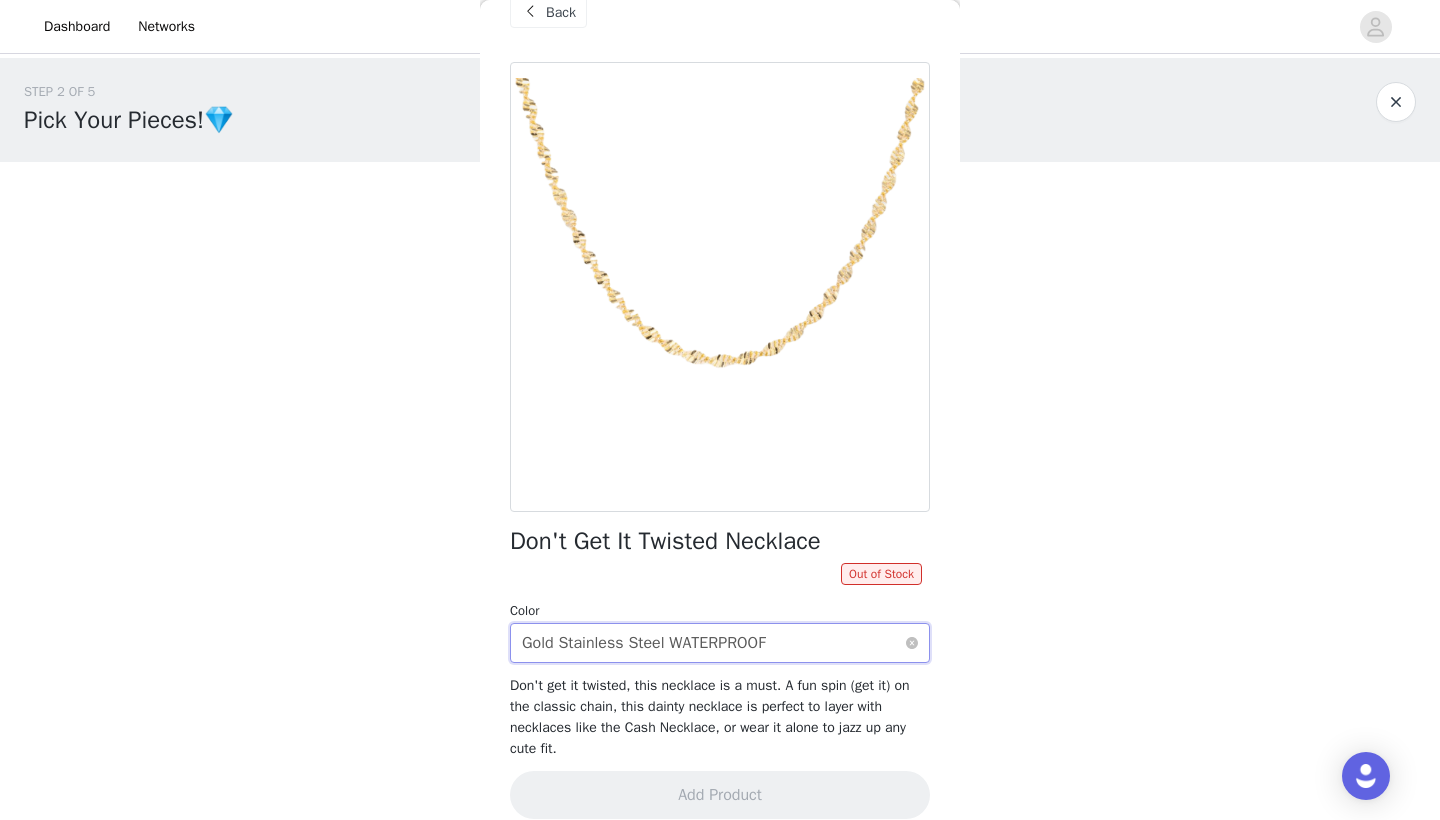click on "Gold Stainless Steel WATERPROOF" at bounding box center (644, 643) 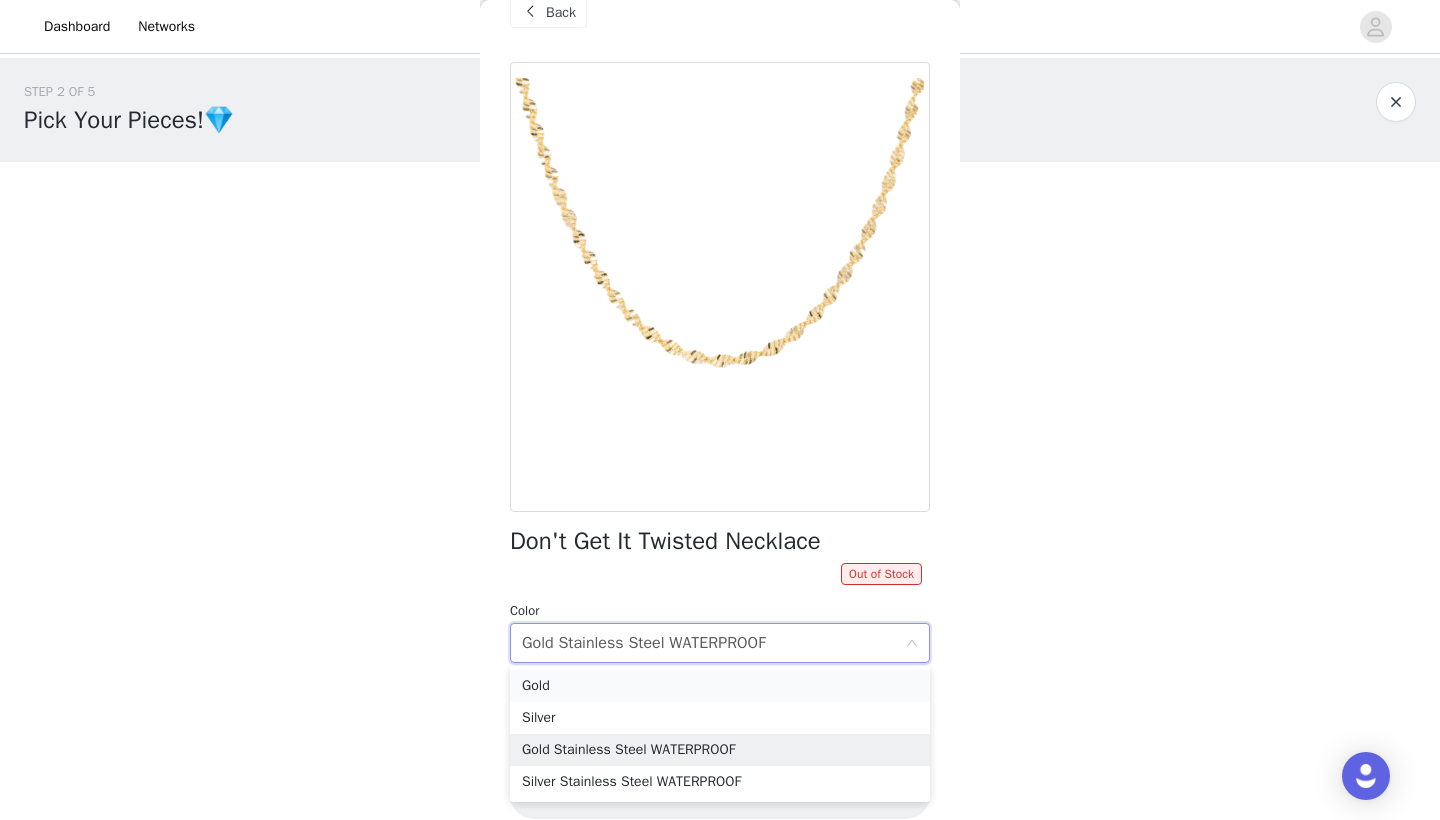 click on "Gold" at bounding box center (720, 686) 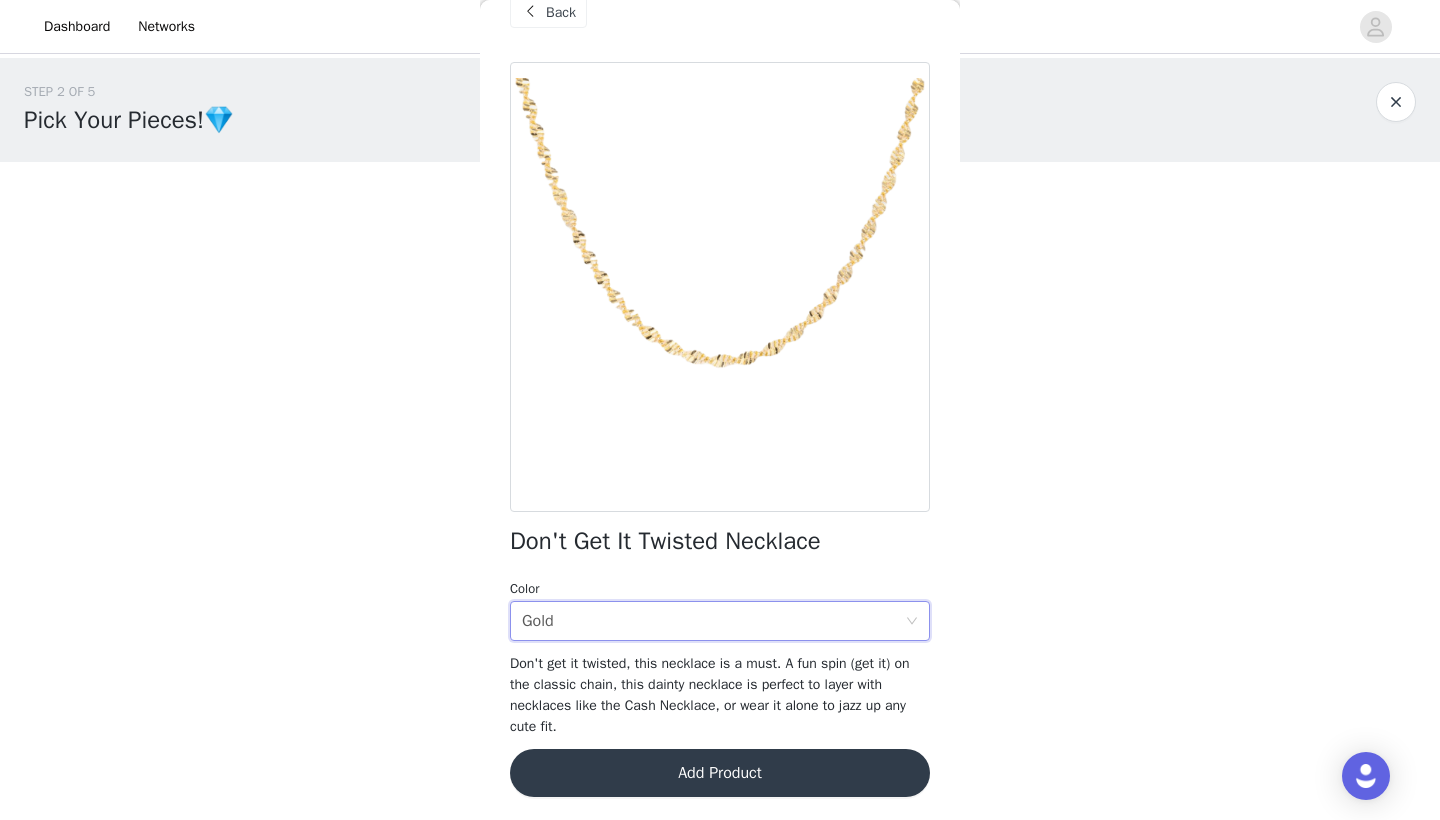 scroll, scrollTop: 0, scrollLeft: 0, axis: both 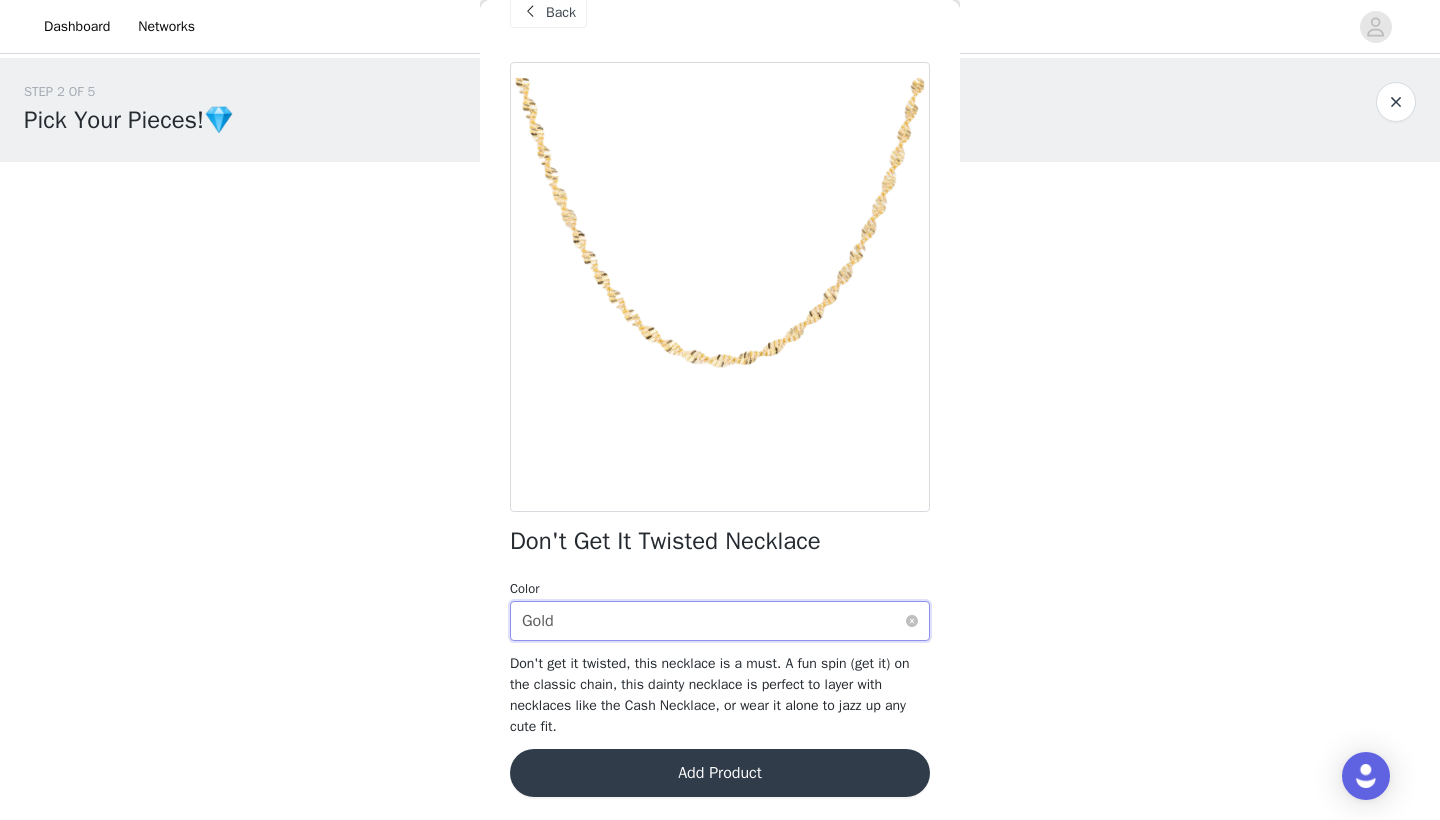 click on "Select color Gold" at bounding box center [713, 621] 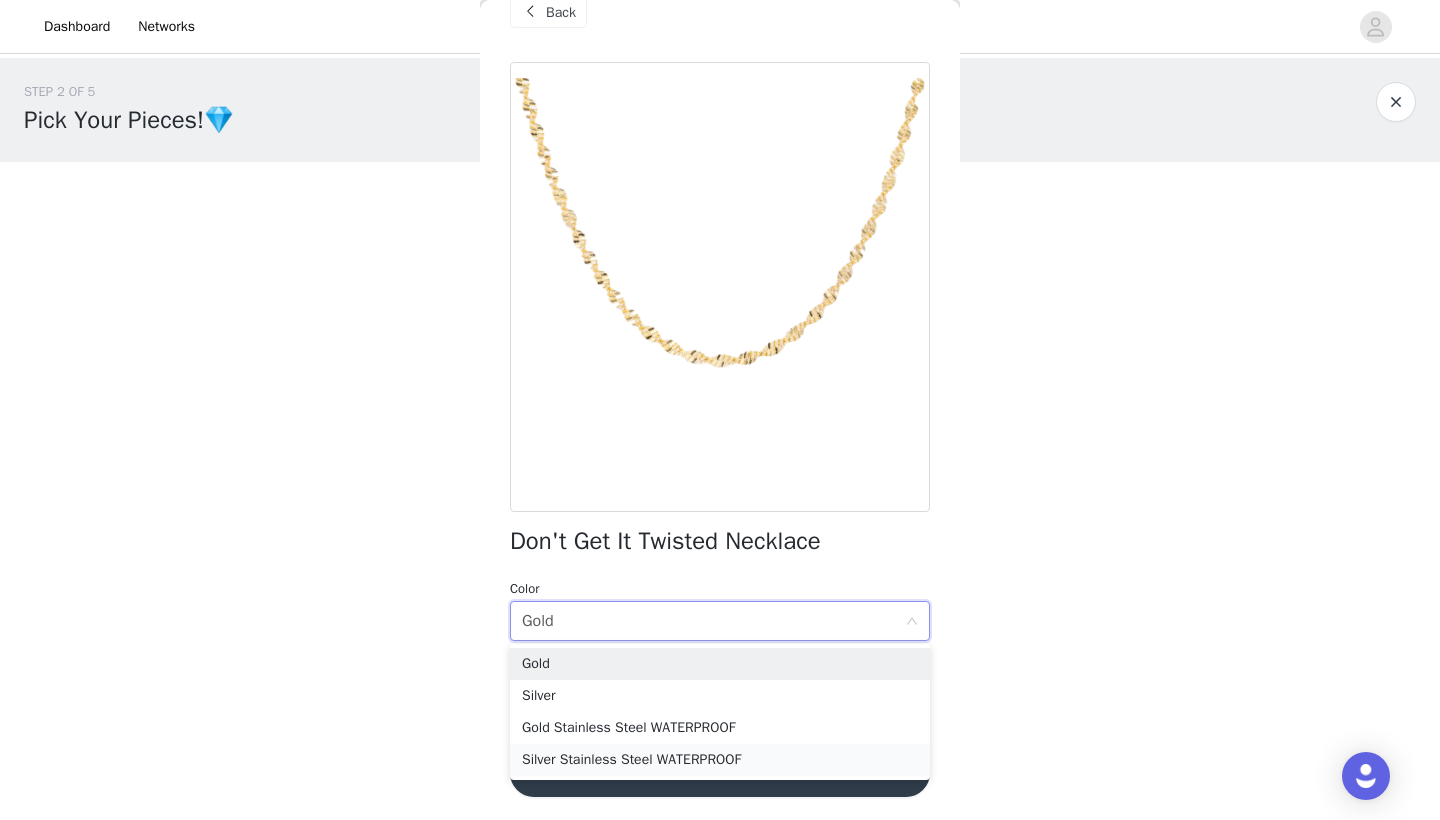 click on "Silver Stainless Steel WATERPROOF" at bounding box center [720, 760] 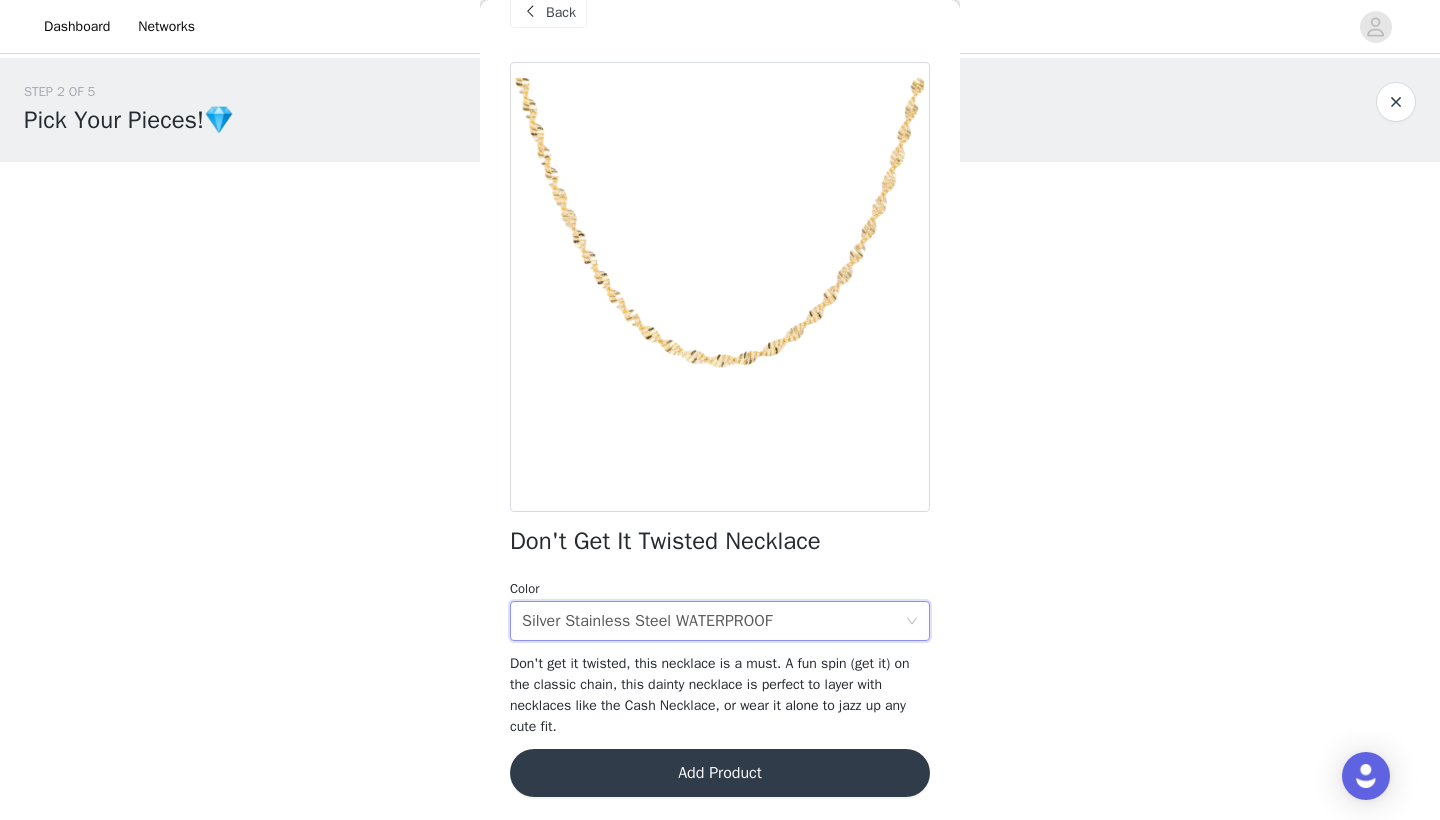 scroll, scrollTop: 0, scrollLeft: 0, axis: both 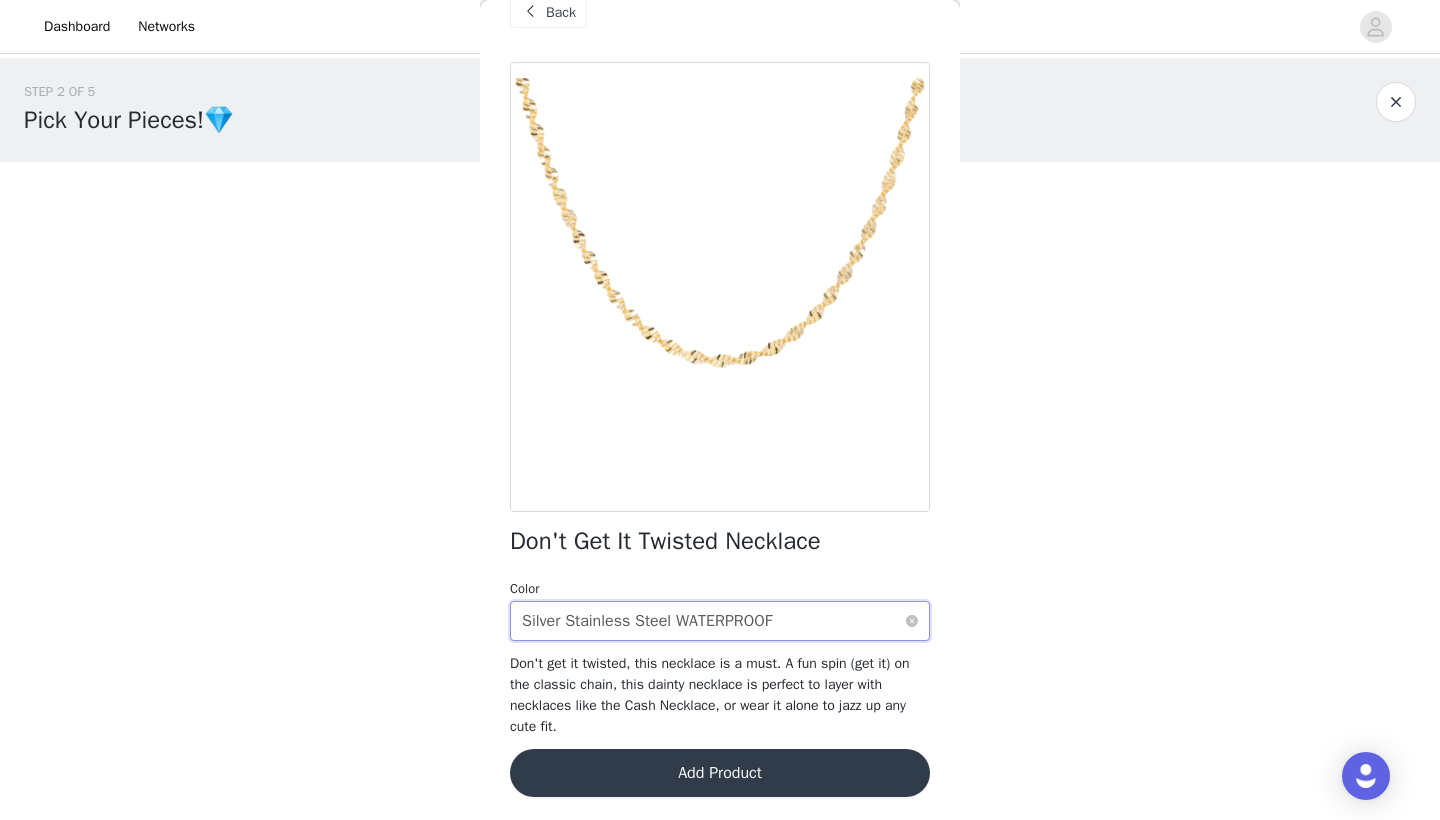 click on "Select color Silver Stainless Steel WATERPROOF" at bounding box center [720, 621] 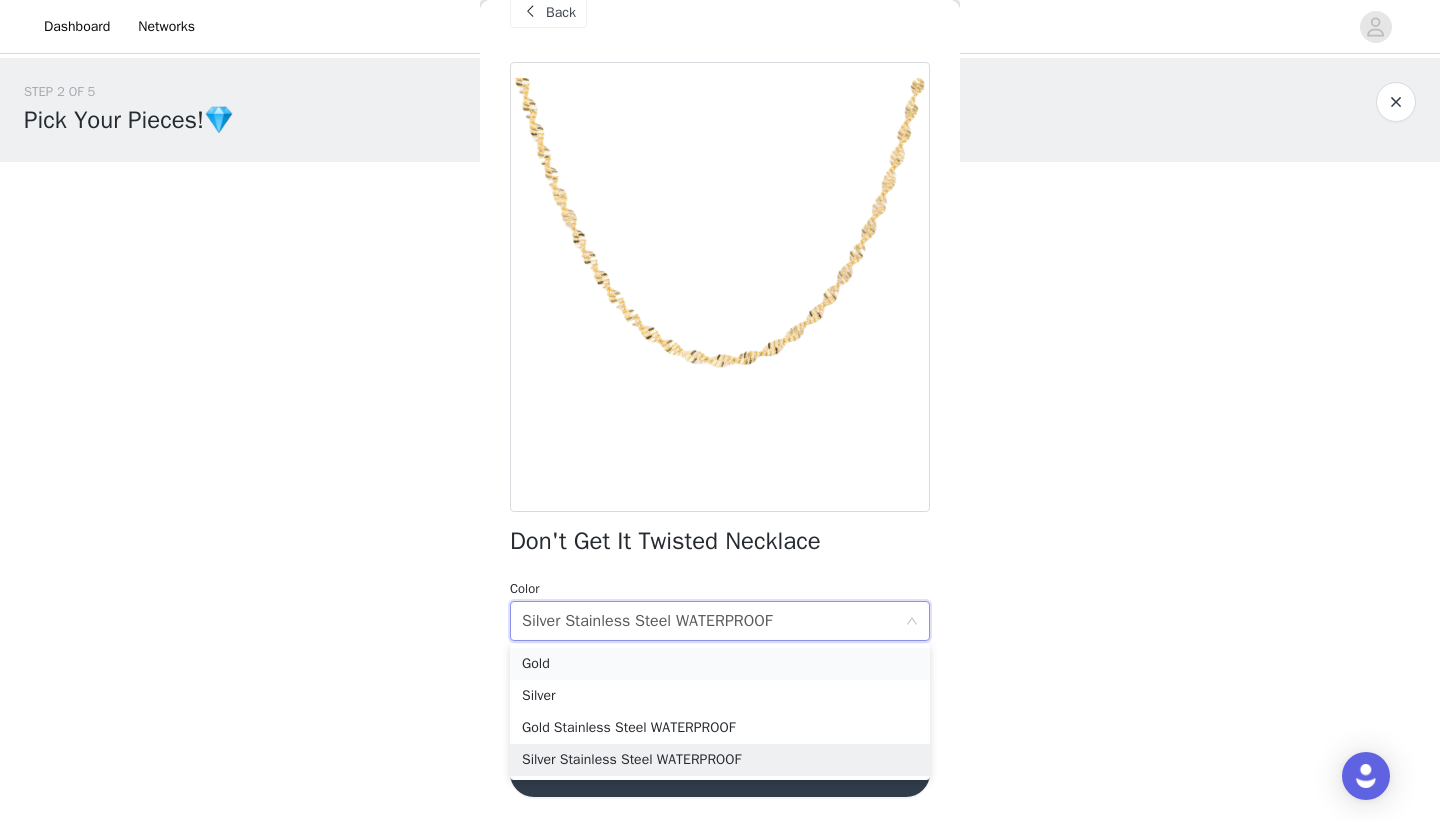 click on "Gold" at bounding box center (720, 664) 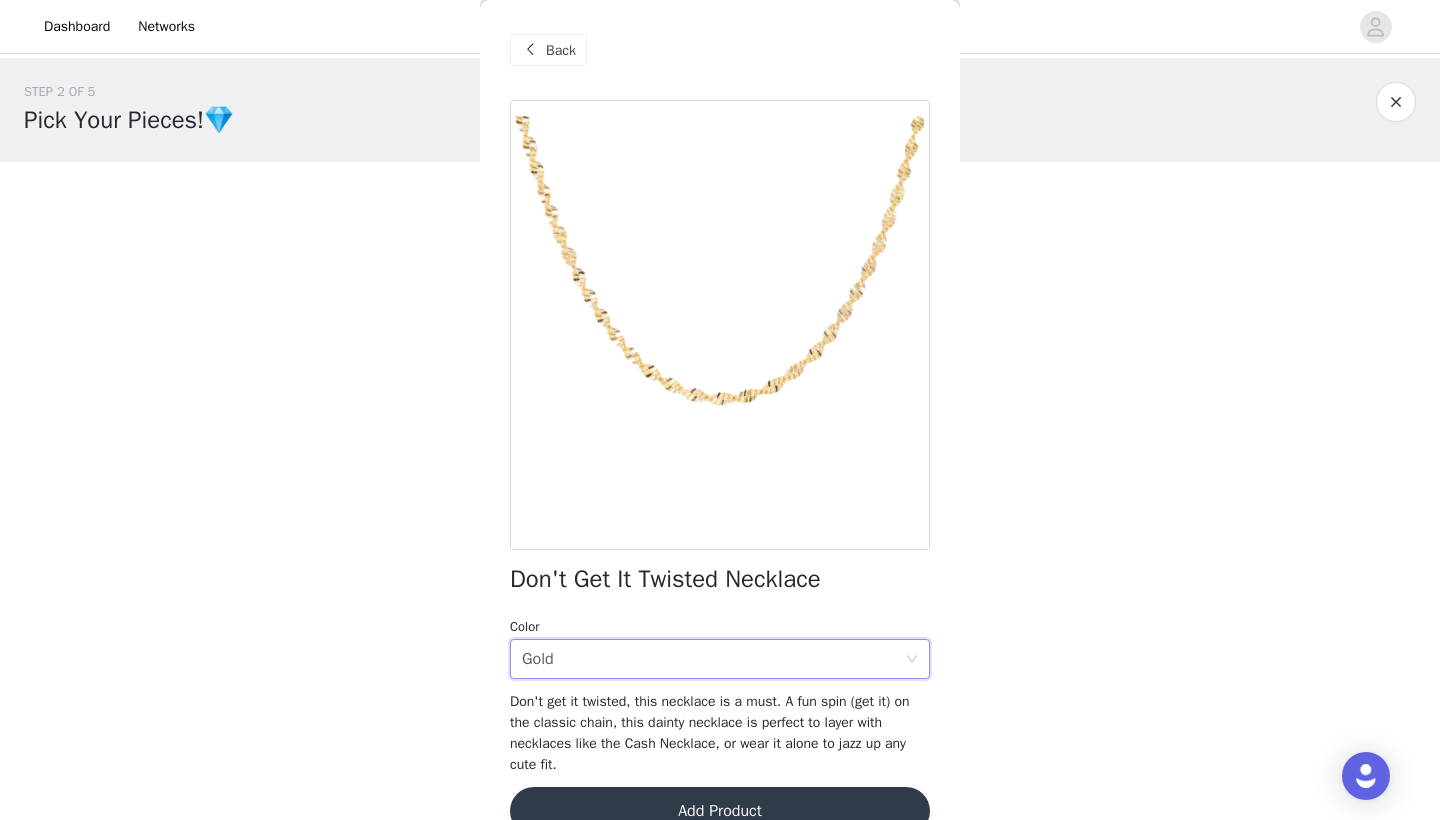 scroll, scrollTop: 0, scrollLeft: 0, axis: both 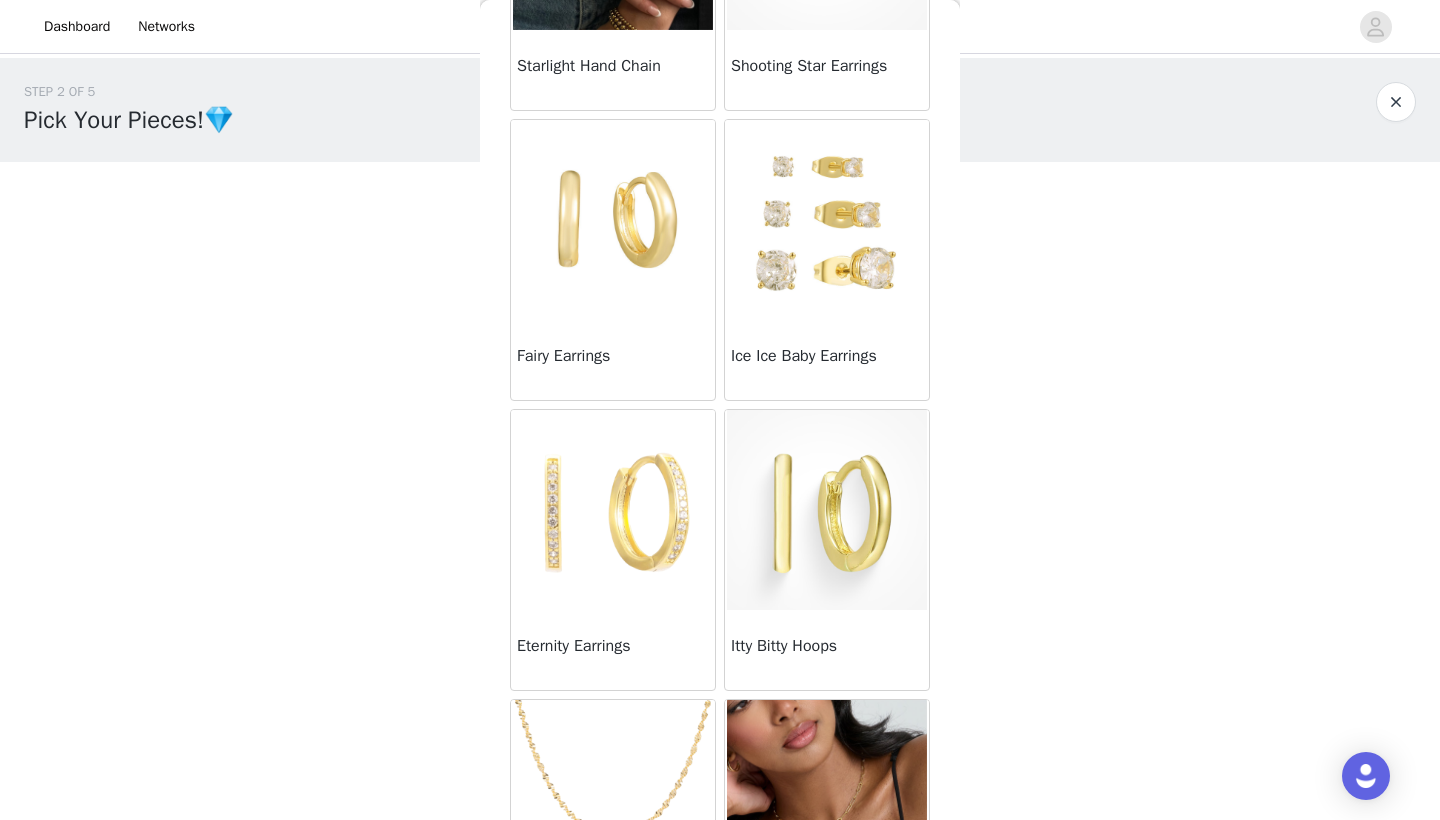 click at bounding box center [613, 220] 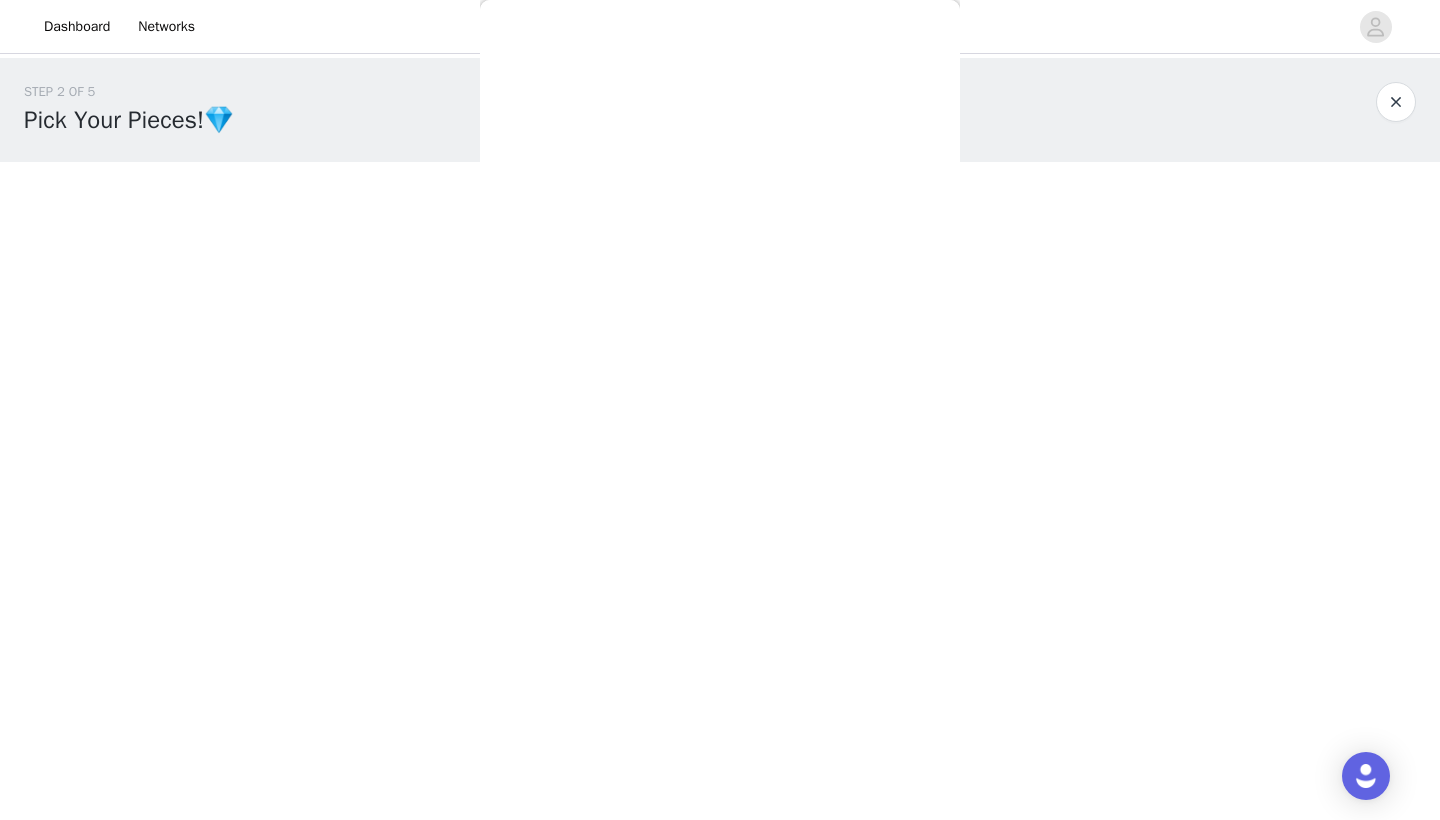 scroll, scrollTop: 80, scrollLeft: 0, axis: vertical 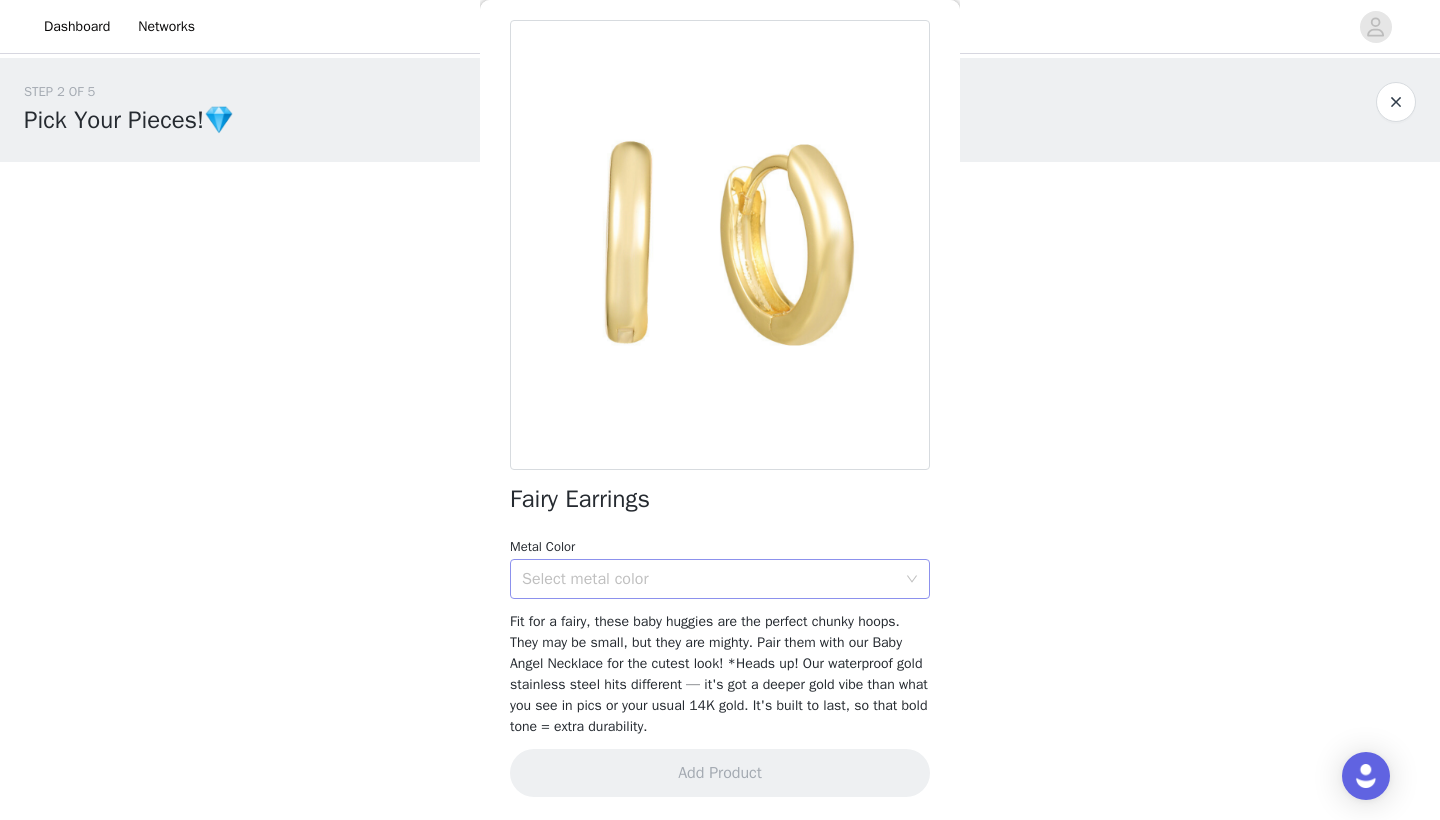 click on "Select metal color" at bounding box center [709, 579] 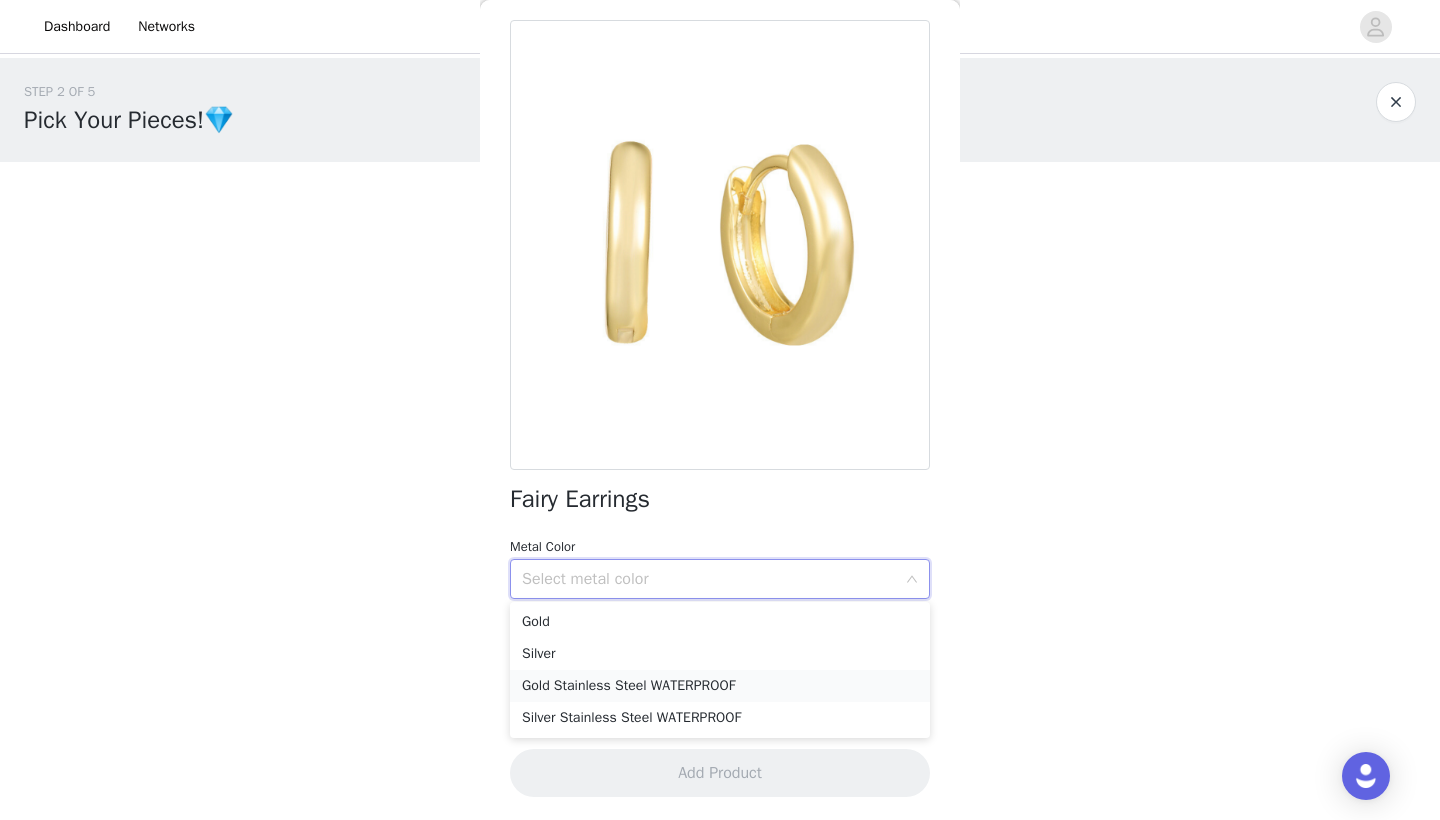 click on "Gold Stainless Steel WATERPROOF" at bounding box center [720, 686] 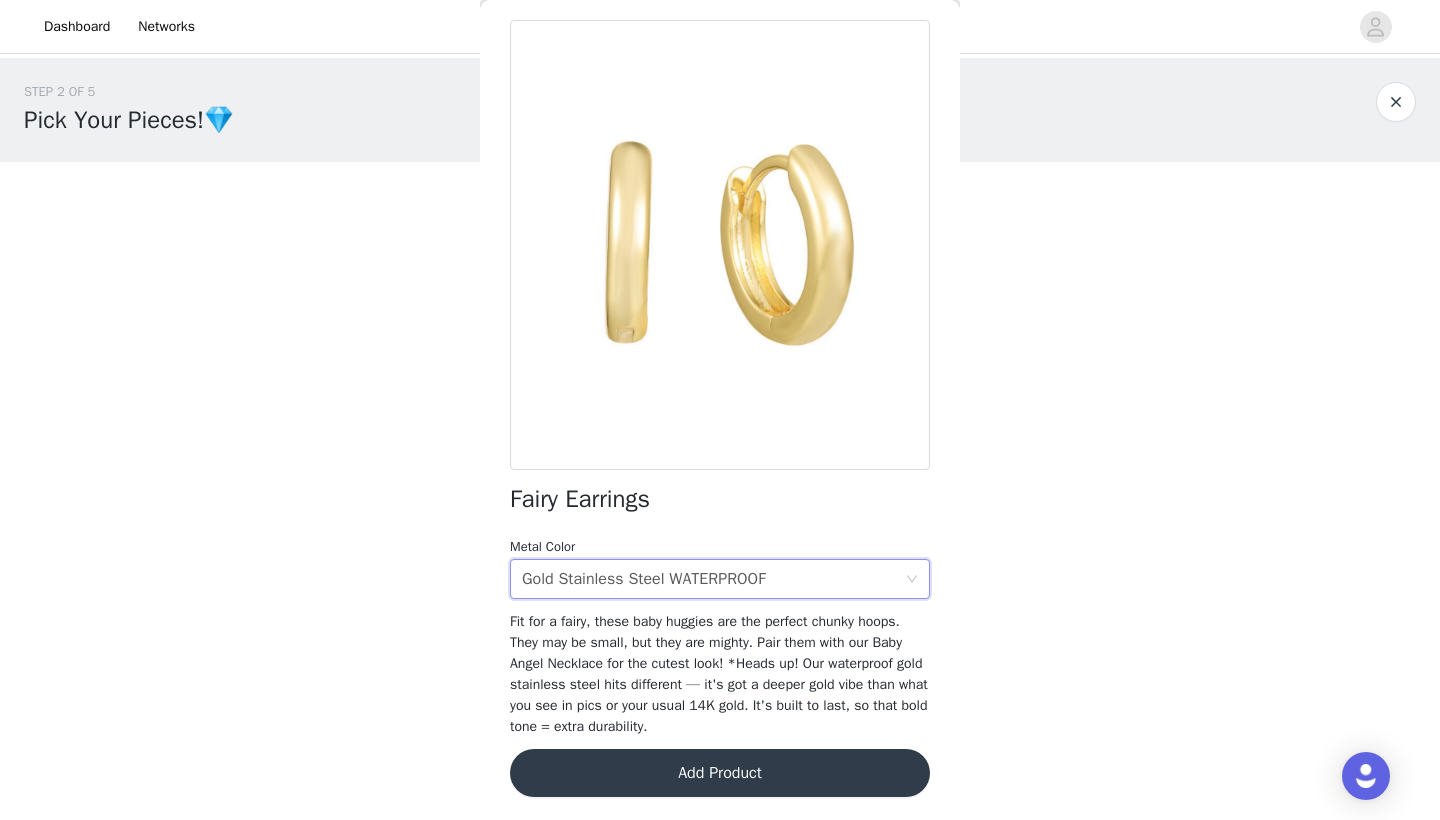 scroll, scrollTop: 0, scrollLeft: 0, axis: both 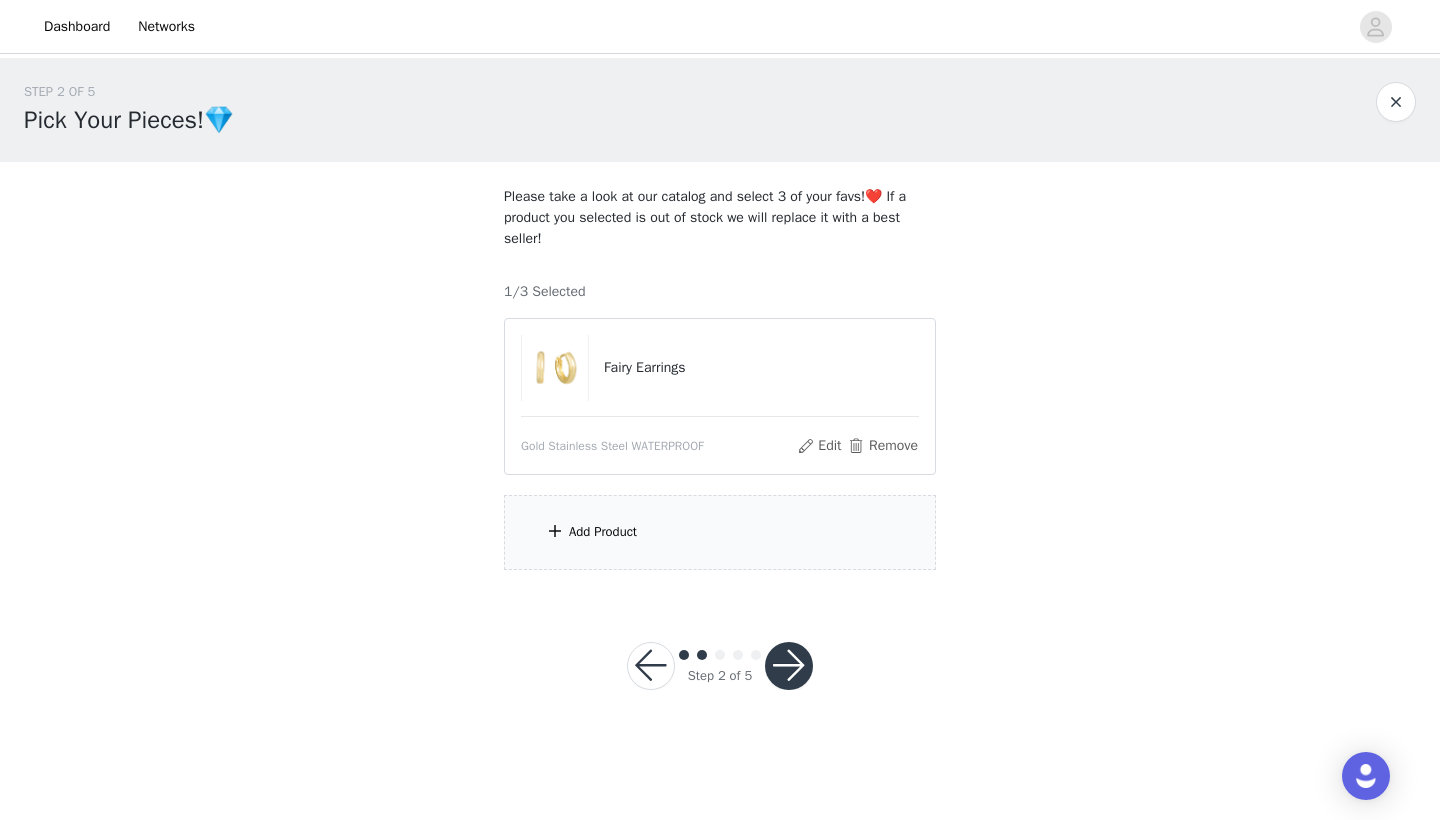 click on "Add Product" at bounding box center (720, 532) 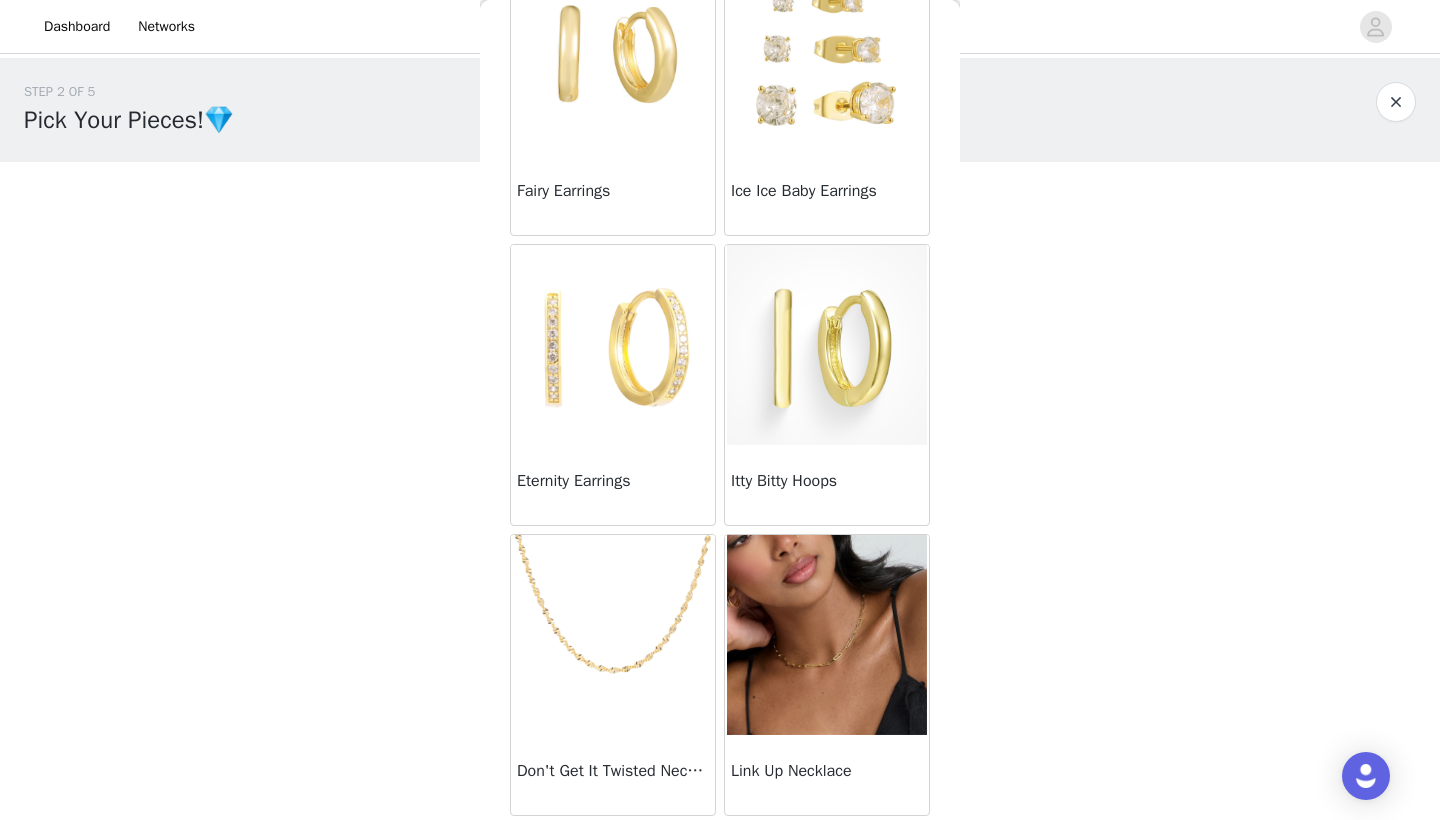 scroll, scrollTop: 438, scrollLeft: 0, axis: vertical 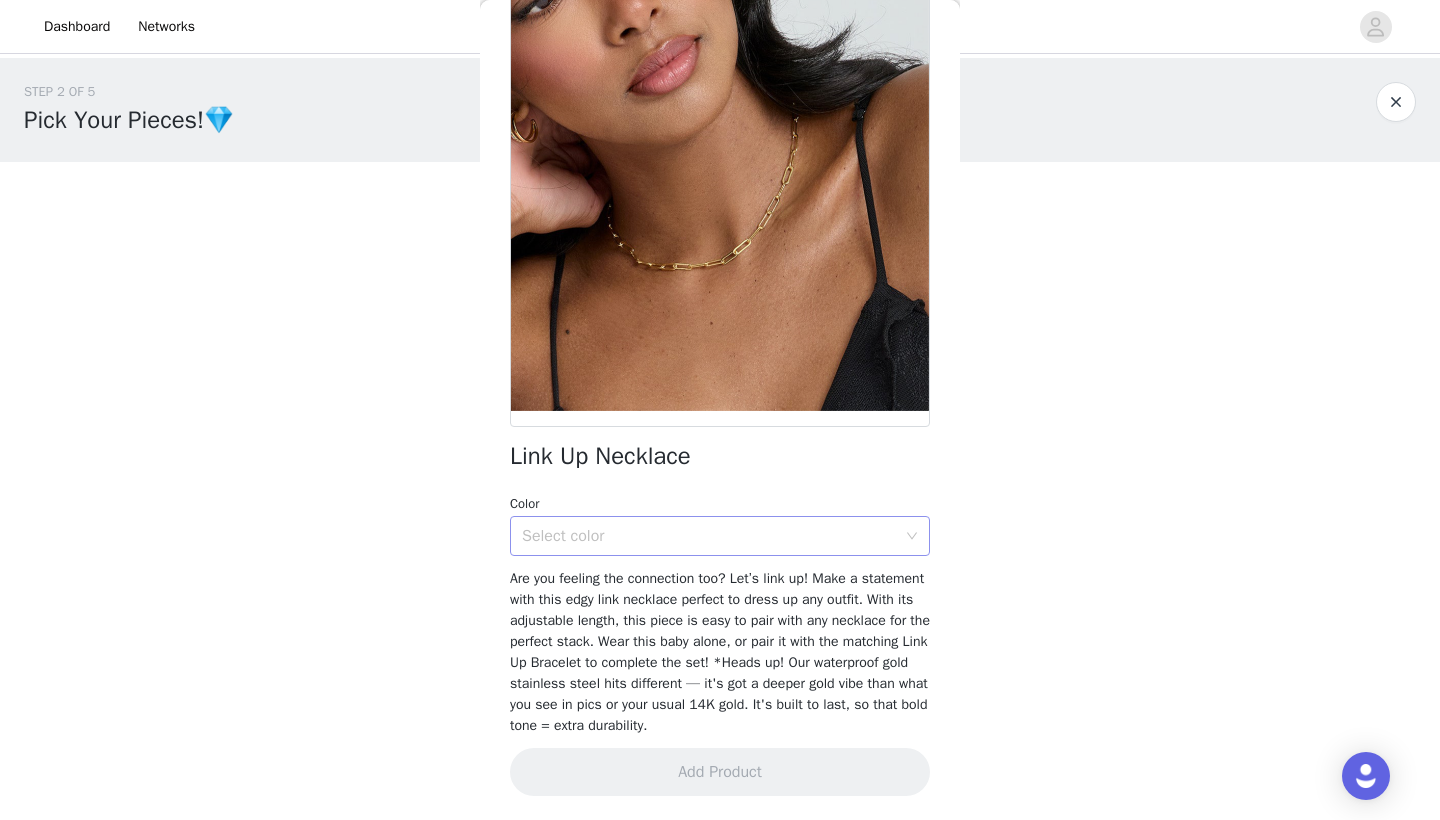 click on "Select color" at bounding box center [709, 536] 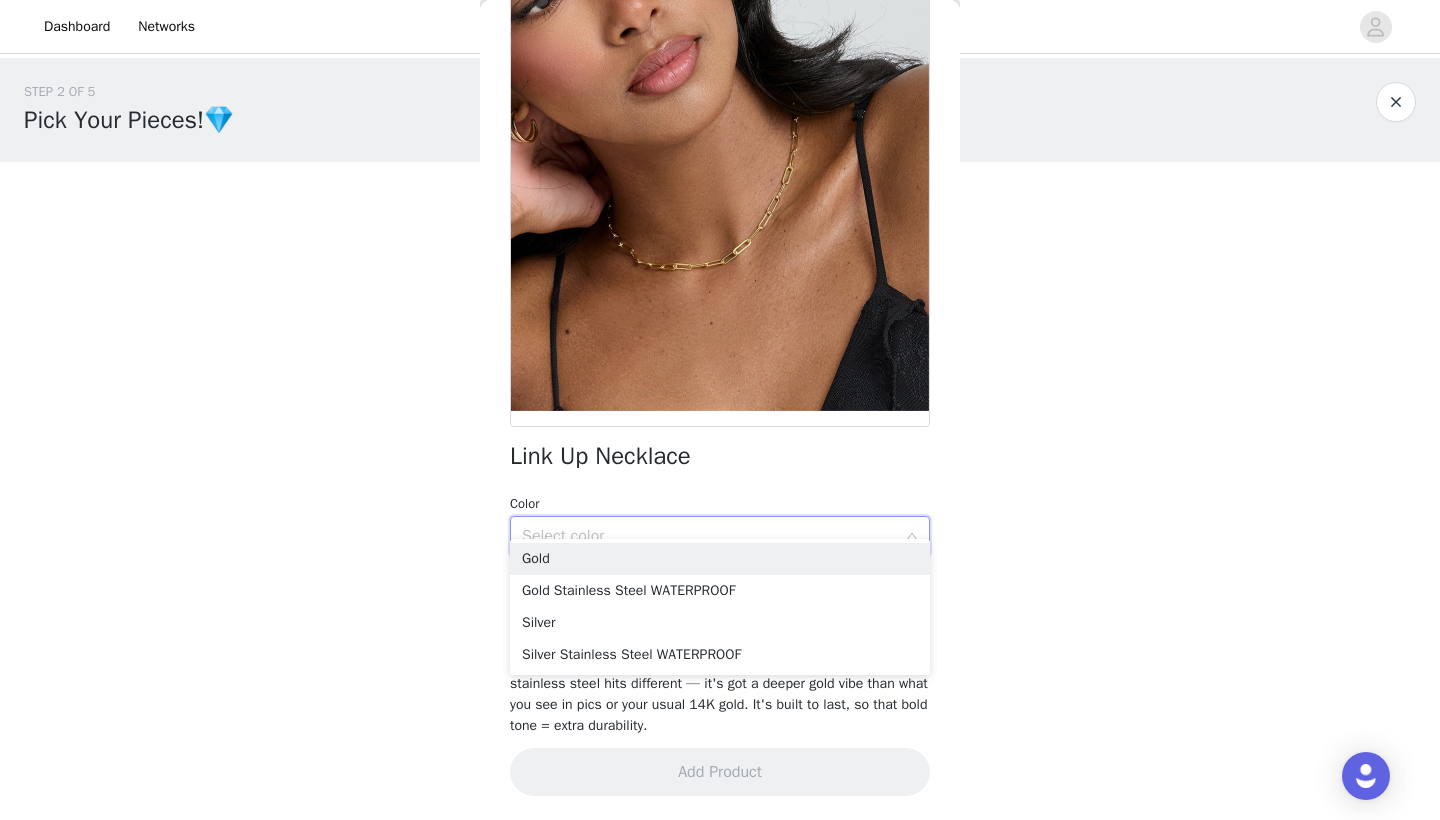 click on "Select color" at bounding box center (709, 536) 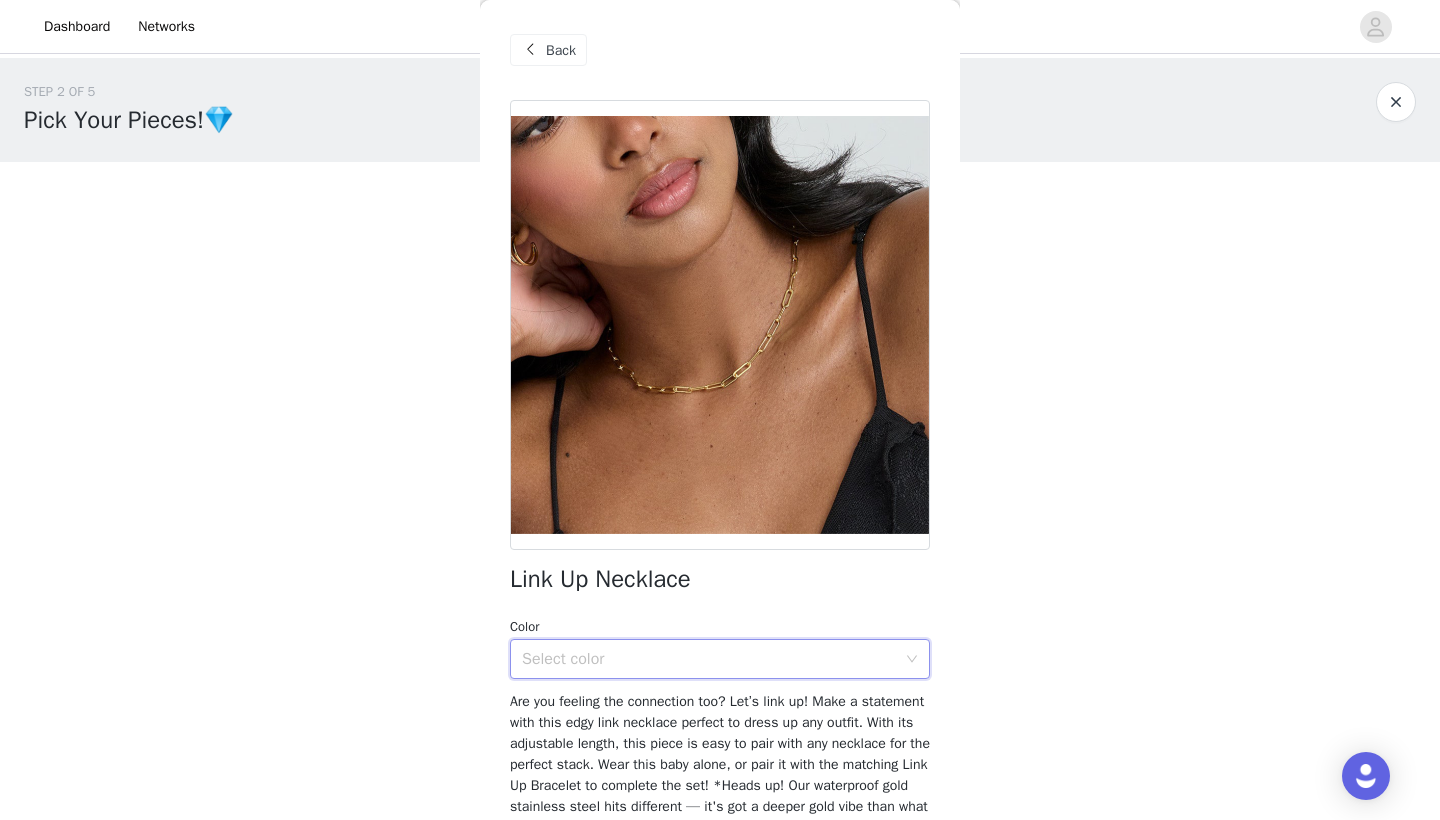 scroll, scrollTop: 0, scrollLeft: 0, axis: both 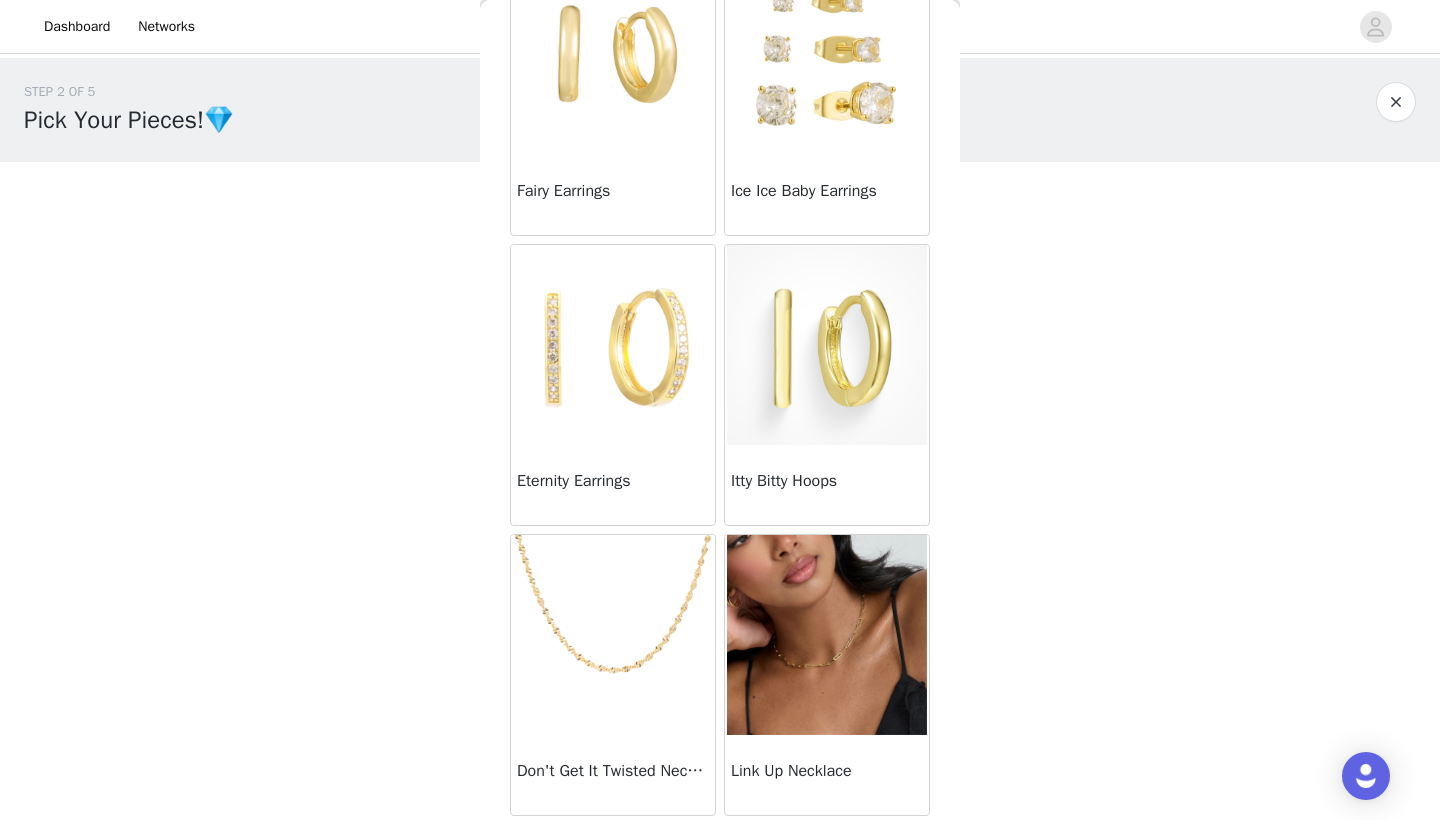 click on "Don't Get It Twisted Necklace" at bounding box center [613, 771] 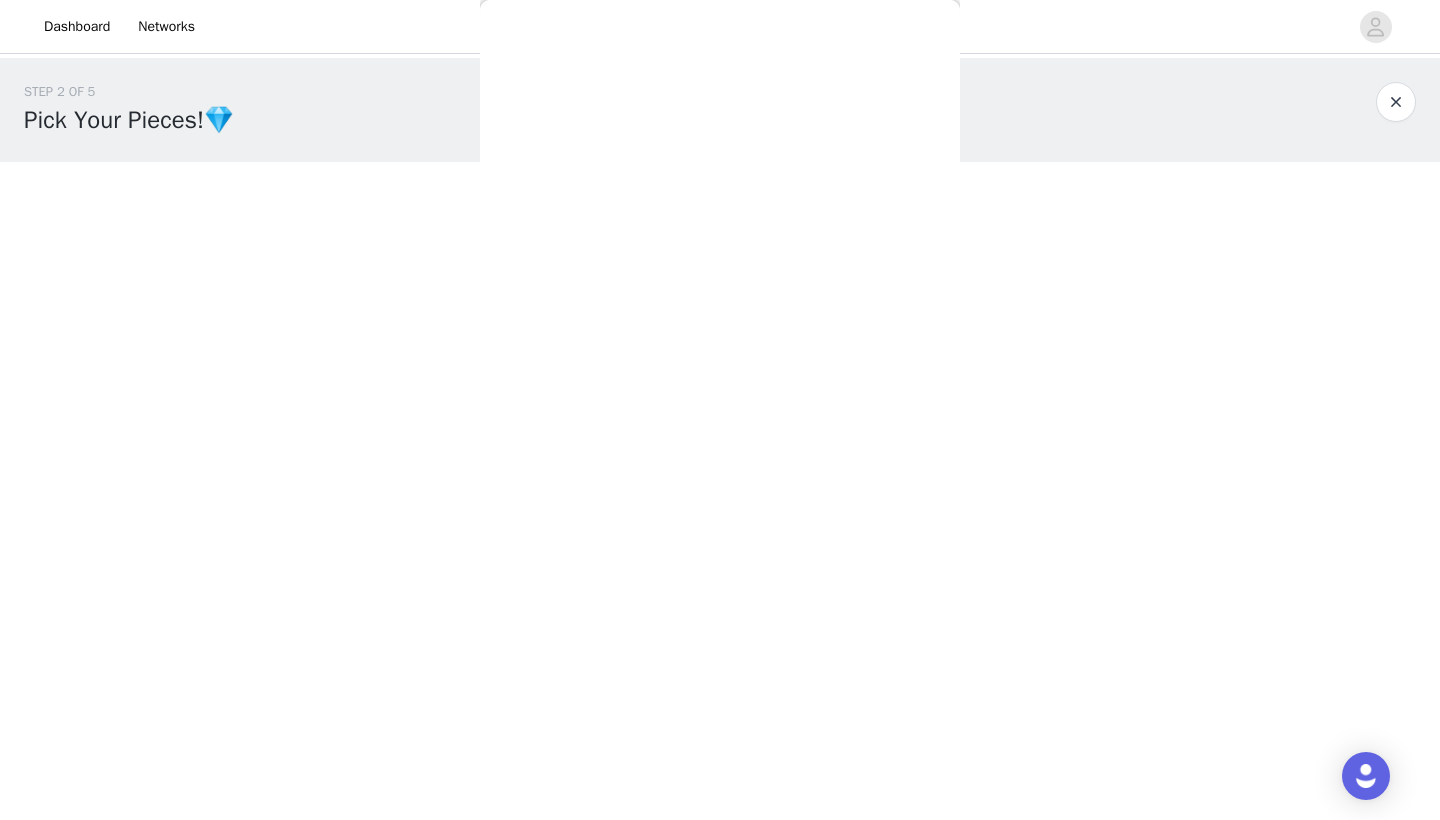 scroll, scrollTop: 38, scrollLeft: 0, axis: vertical 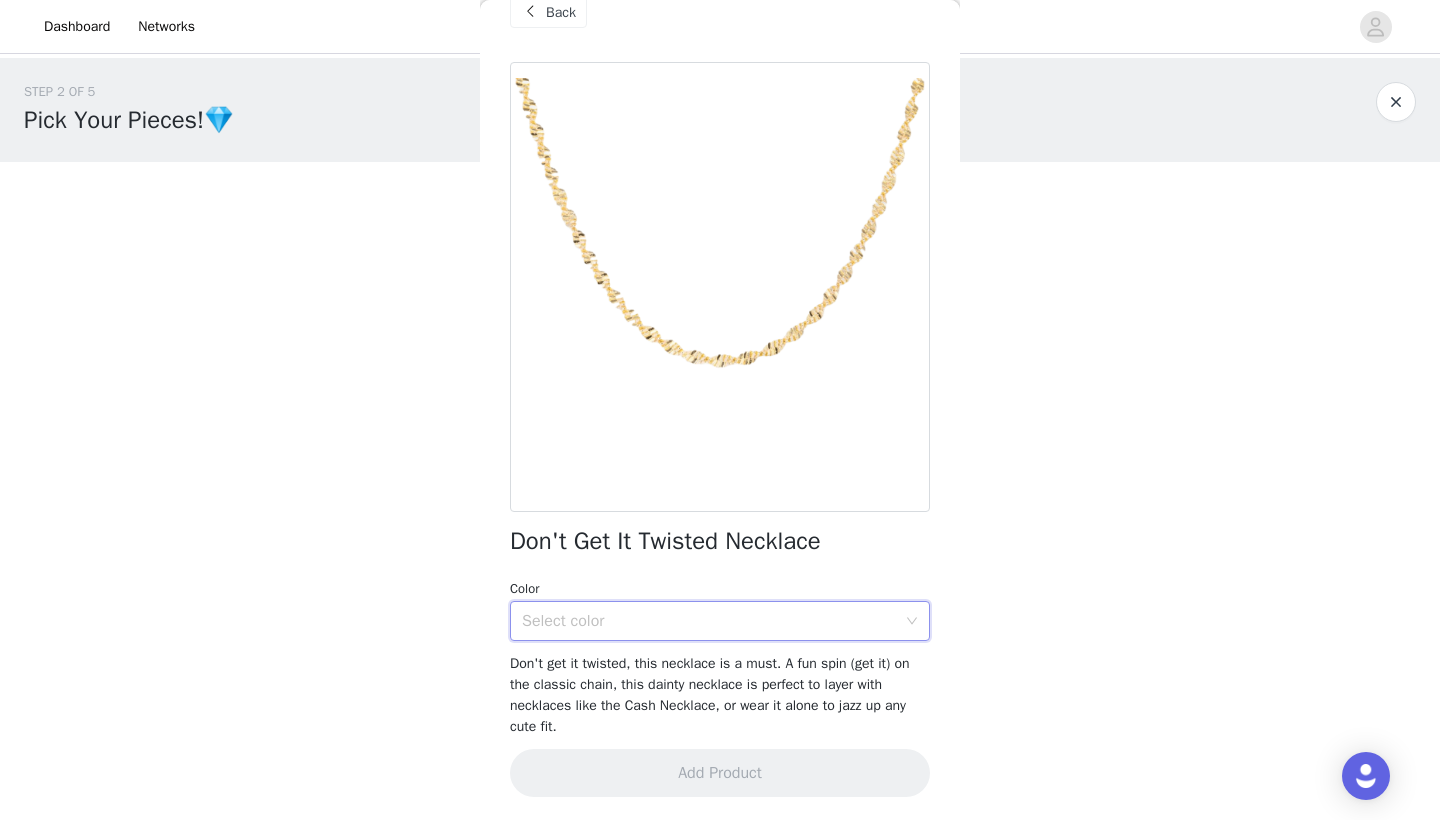 click on "Select color" at bounding box center [713, 621] 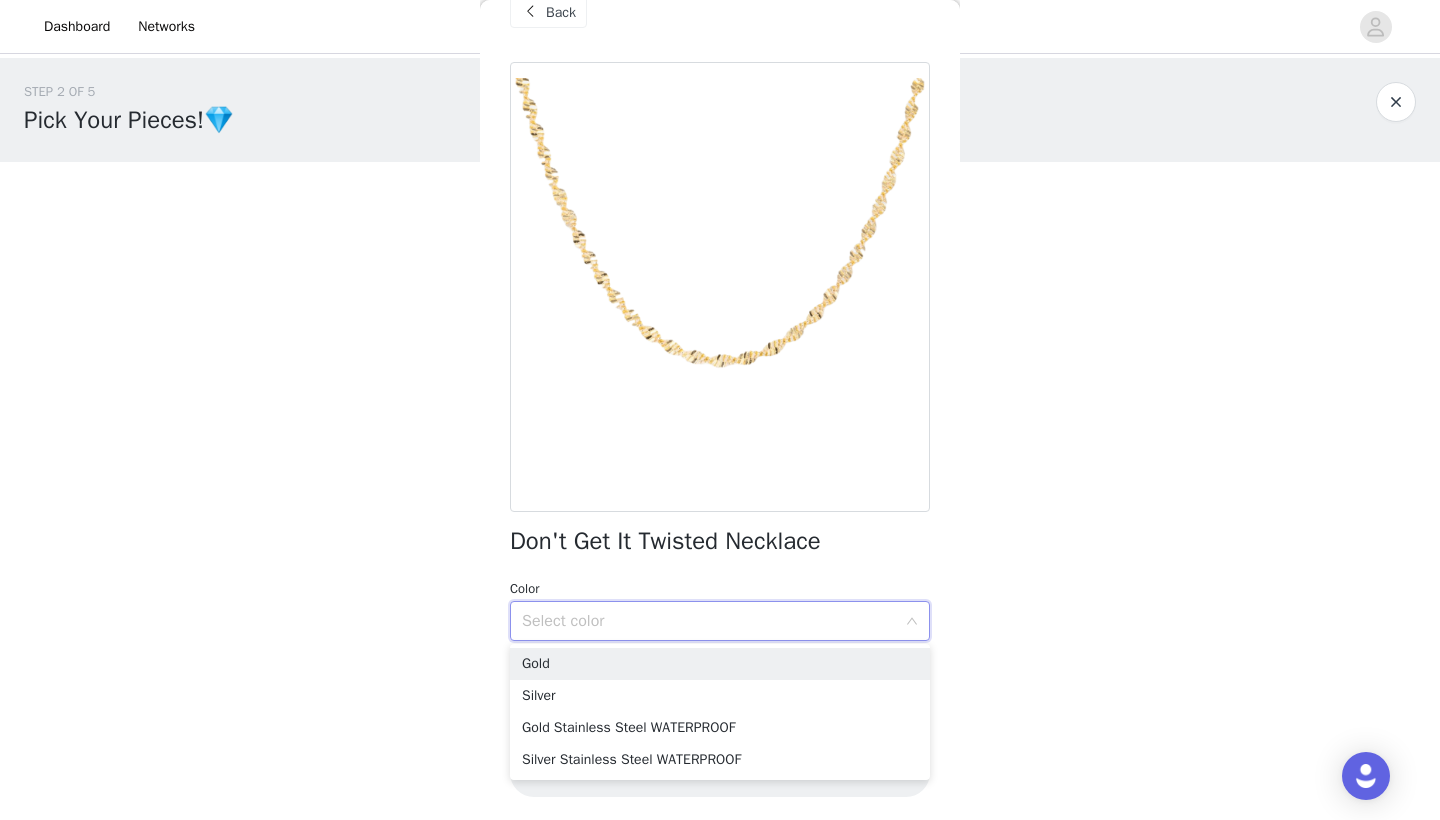 scroll, scrollTop: 0, scrollLeft: 0, axis: both 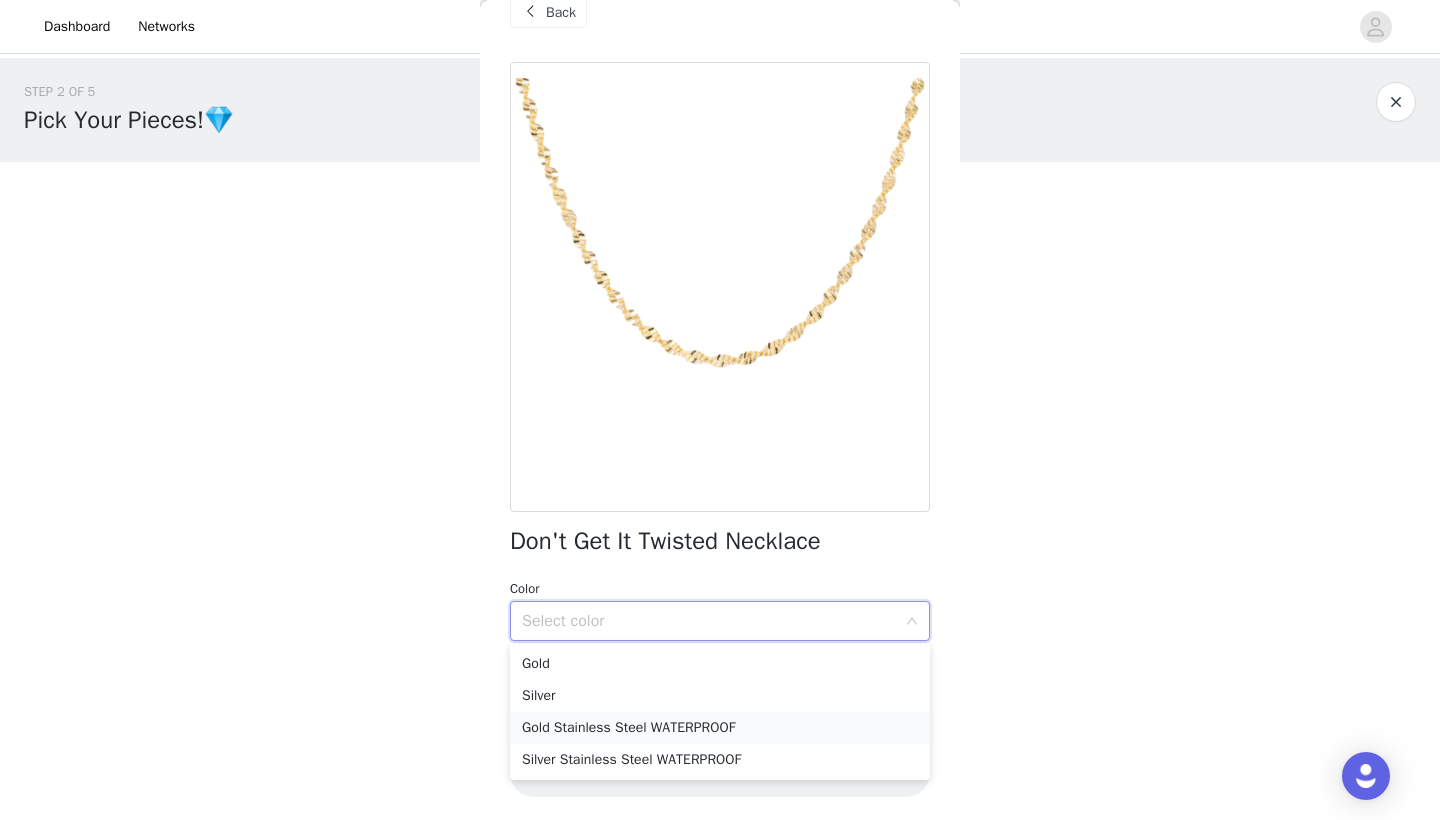 click on "Gold Stainless Steel WATERPROOF" at bounding box center [720, 728] 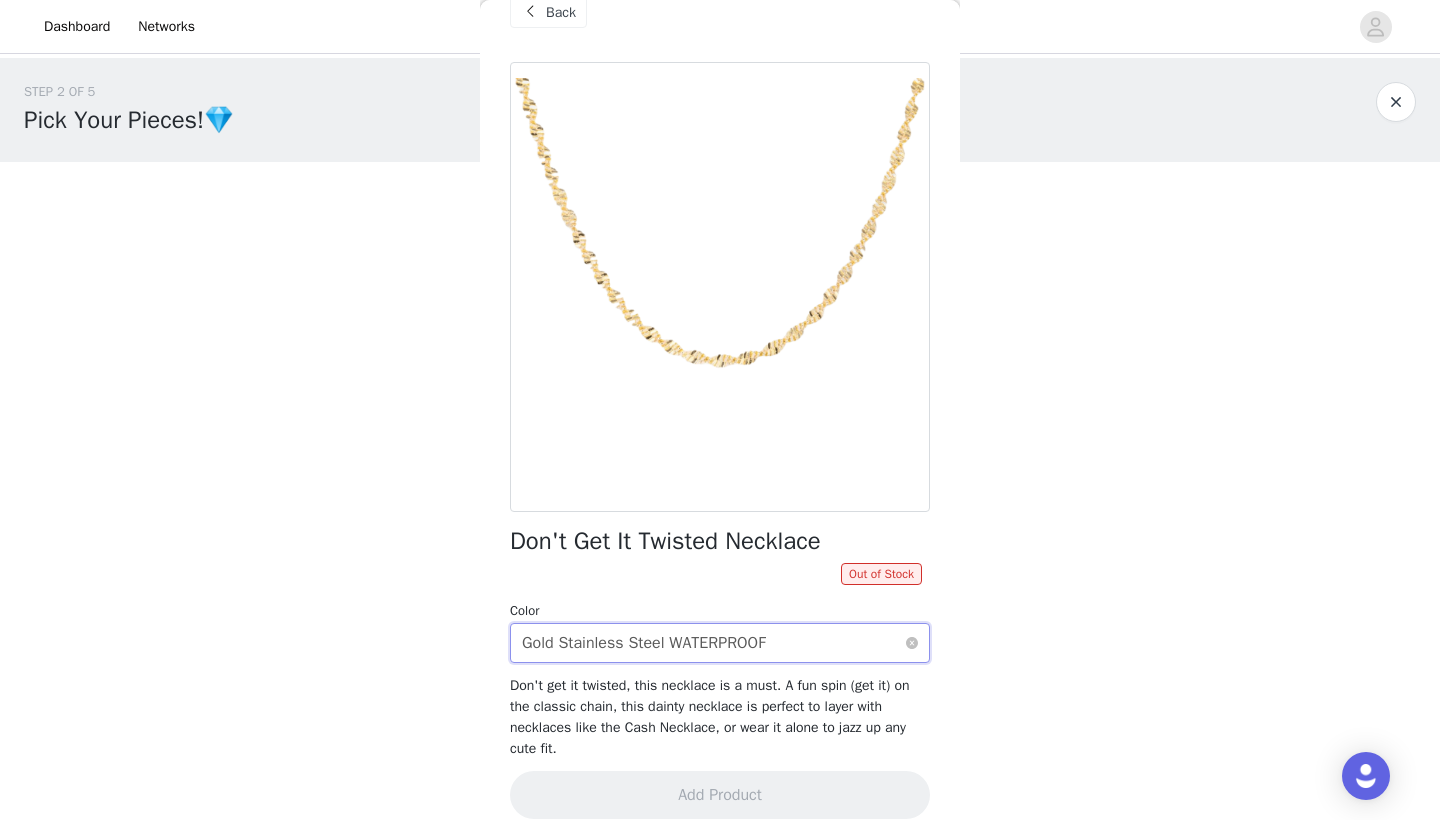 click on "Gold Stainless Steel WATERPROOF" at bounding box center (644, 643) 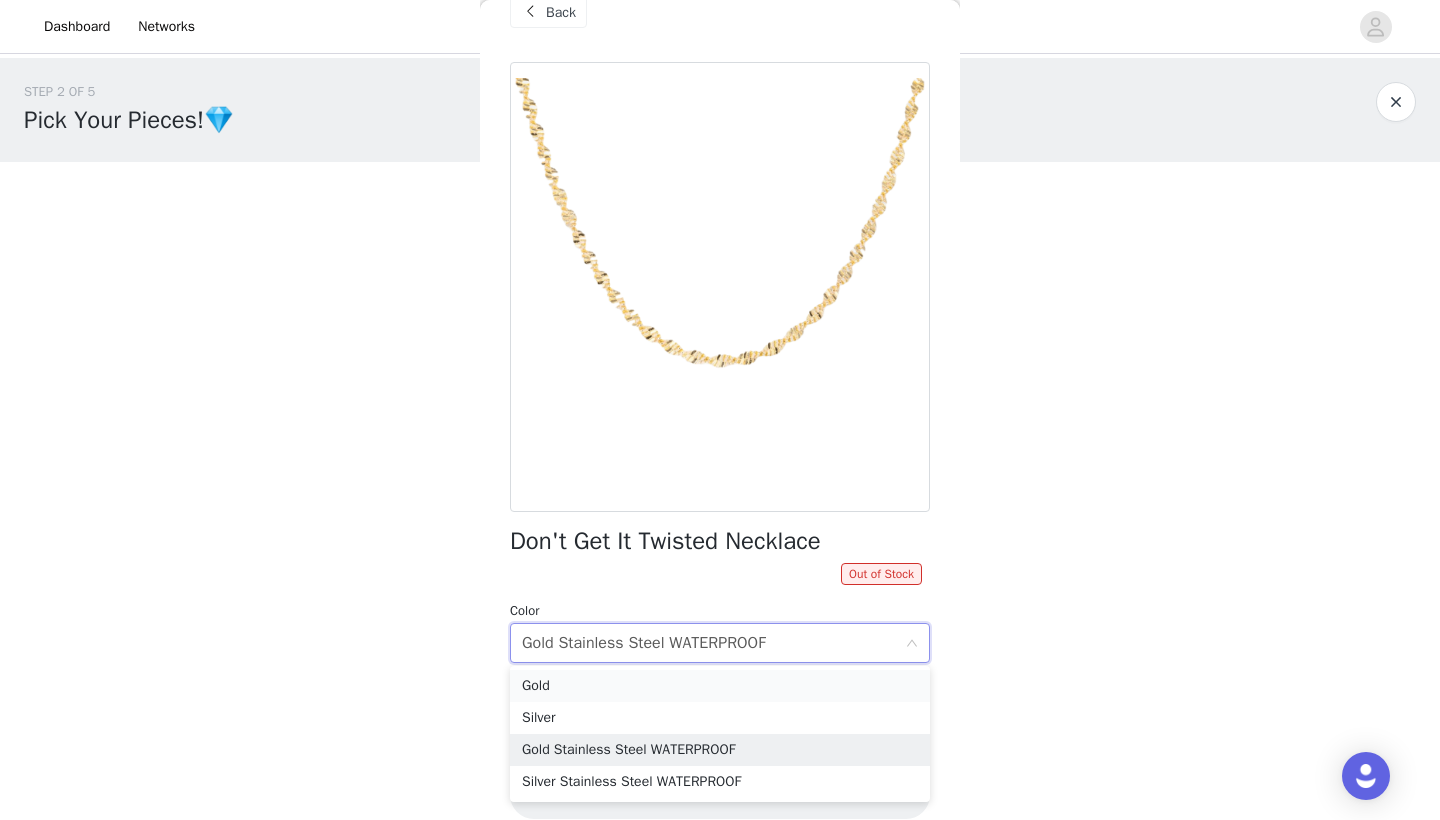click on "Gold" at bounding box center [720, 686] 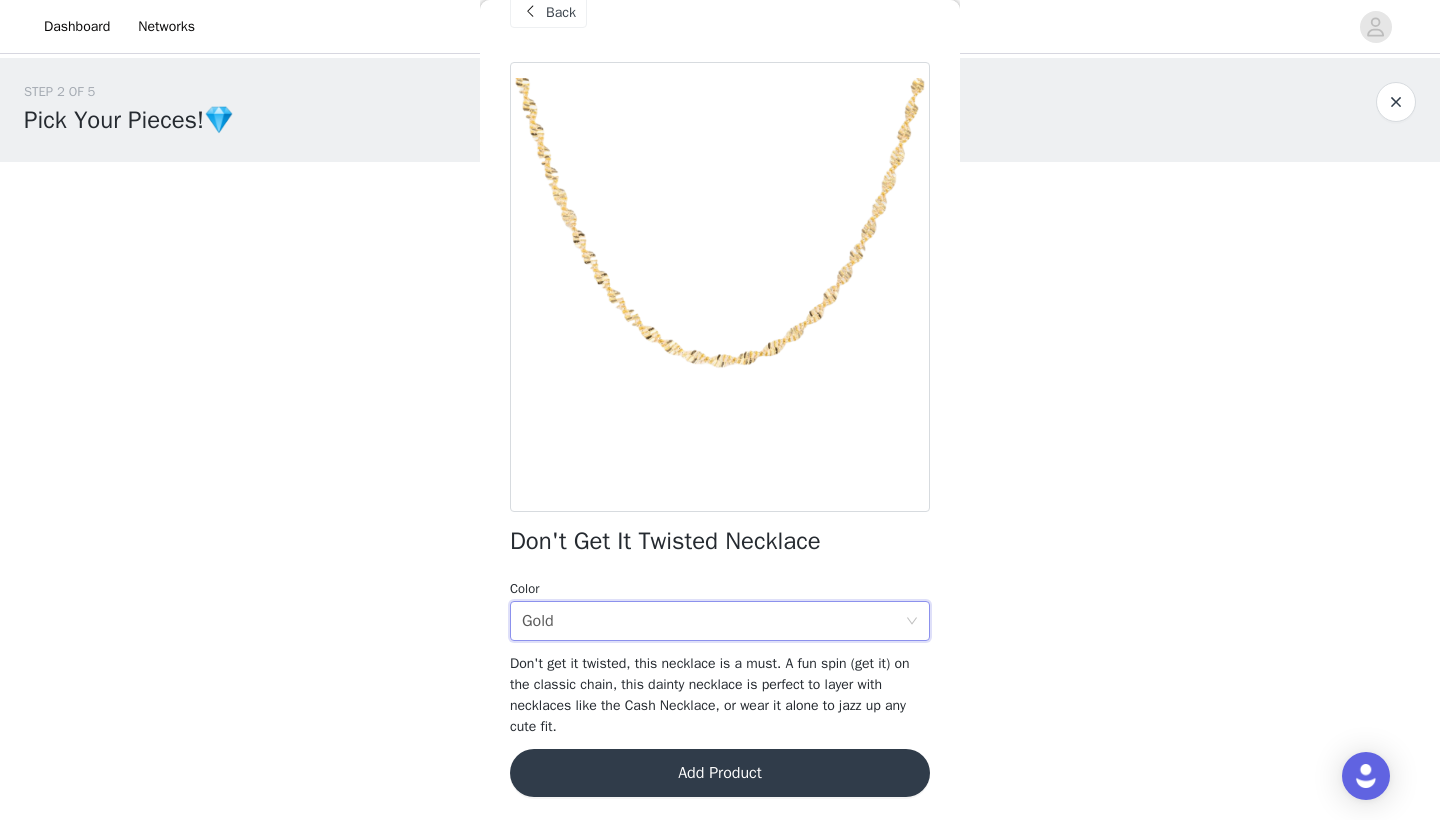 click on "Add Product" at bounding box center [720, 773] 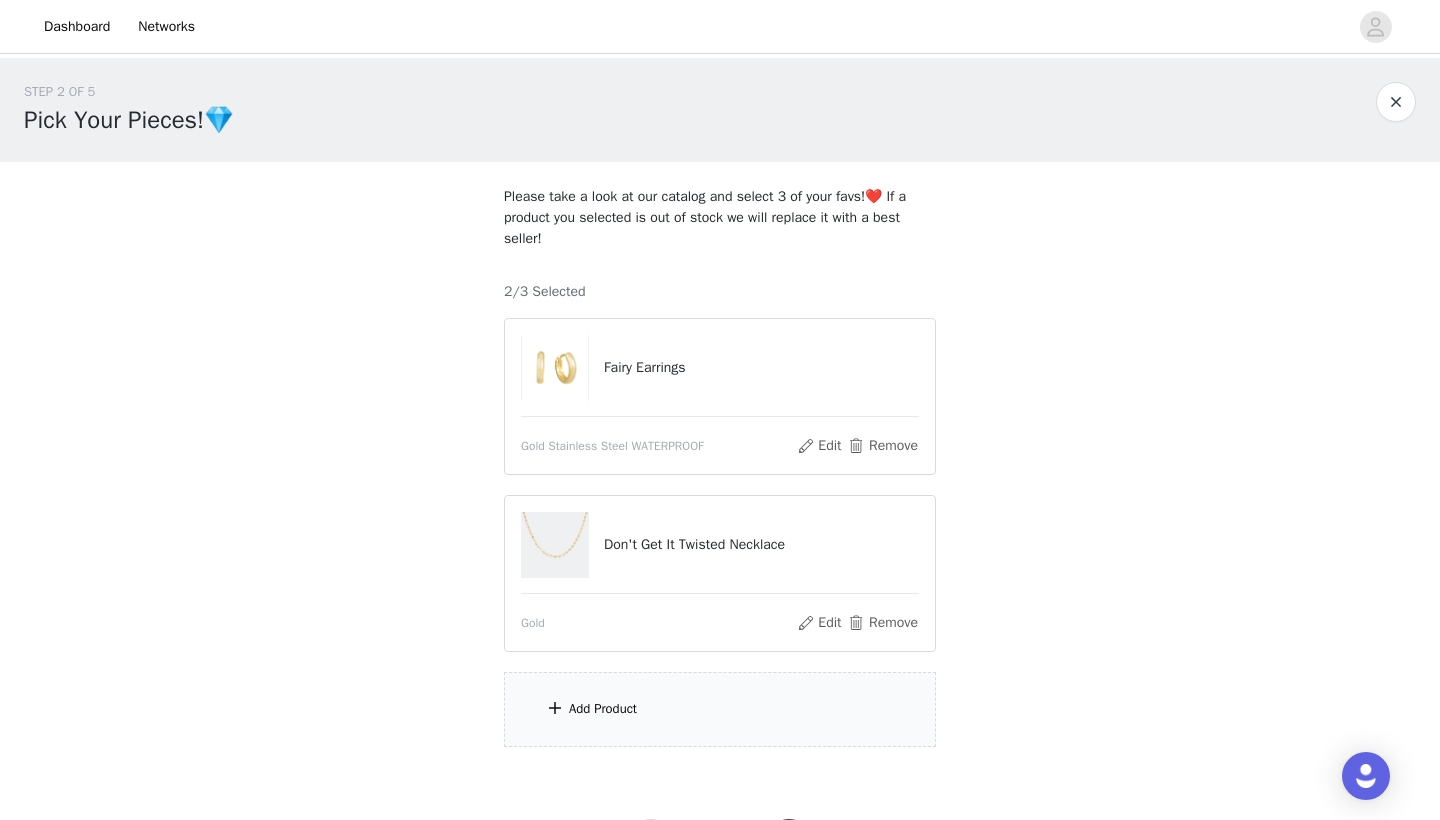 click on "Add Product" at bounding box center (603, 709) 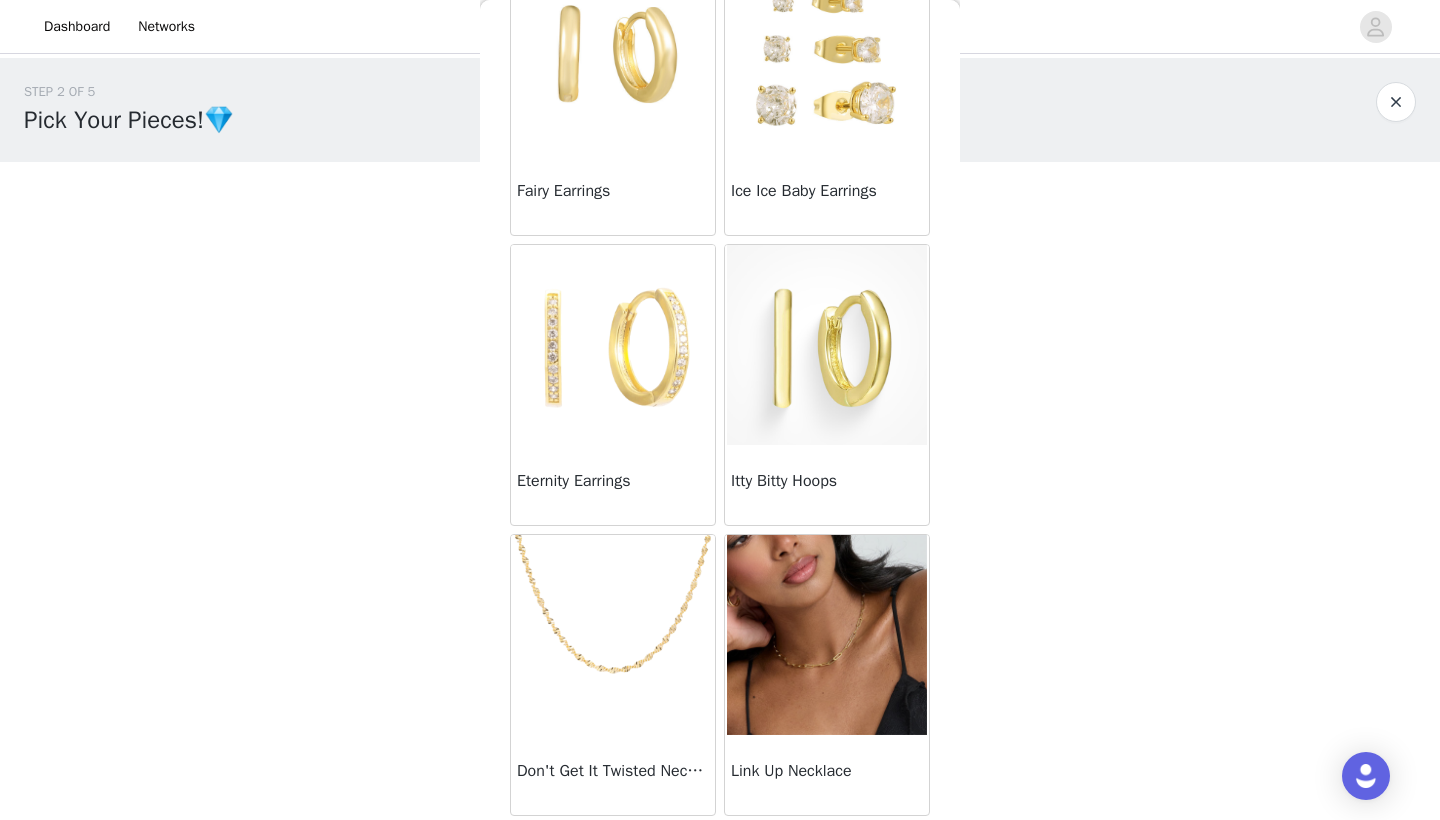 scroll, scrollTop: 436, scrollLeft: 0, axis: vertical 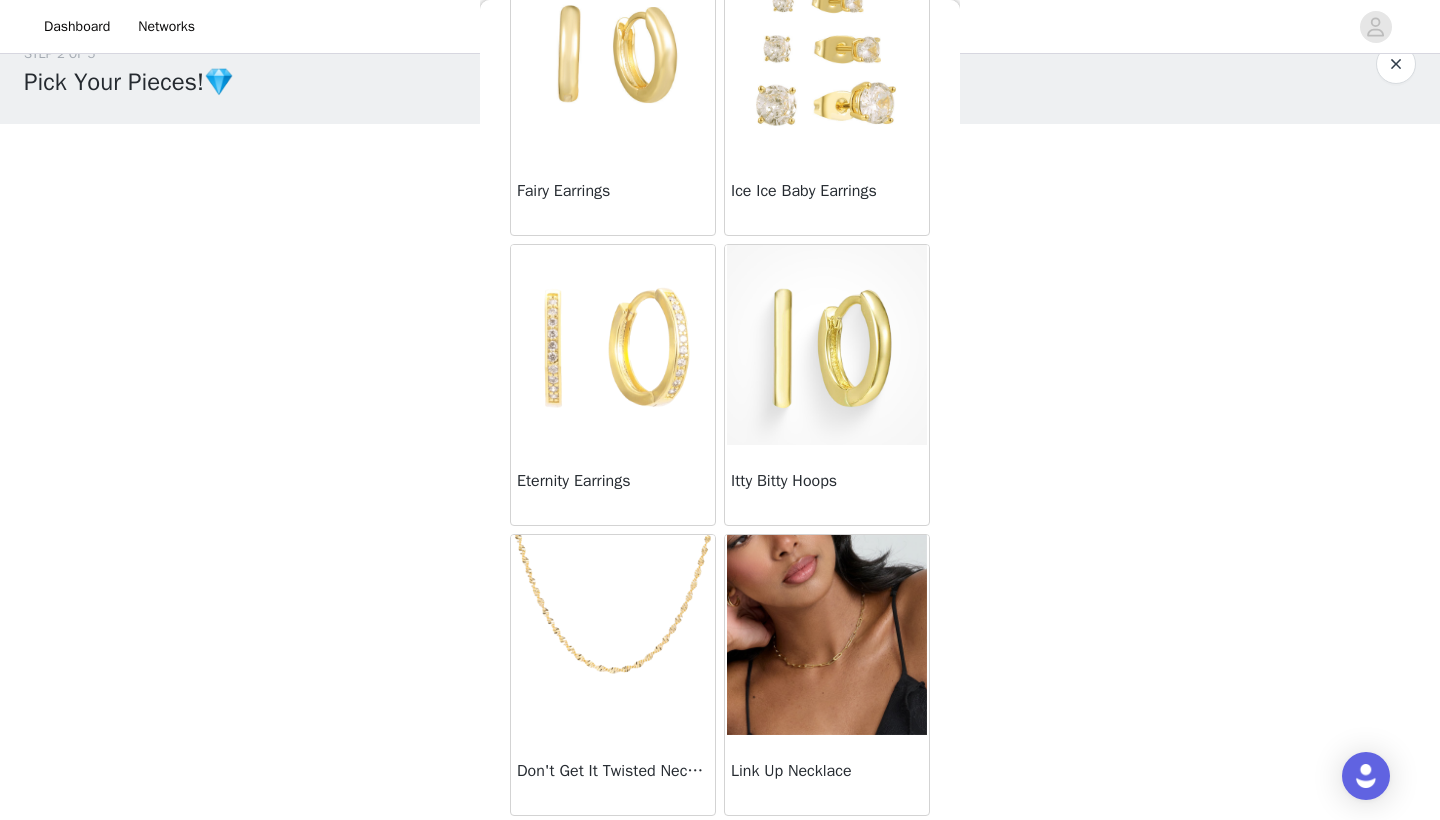 click on "Eternity Earrings" at bounding box center [613, 481] 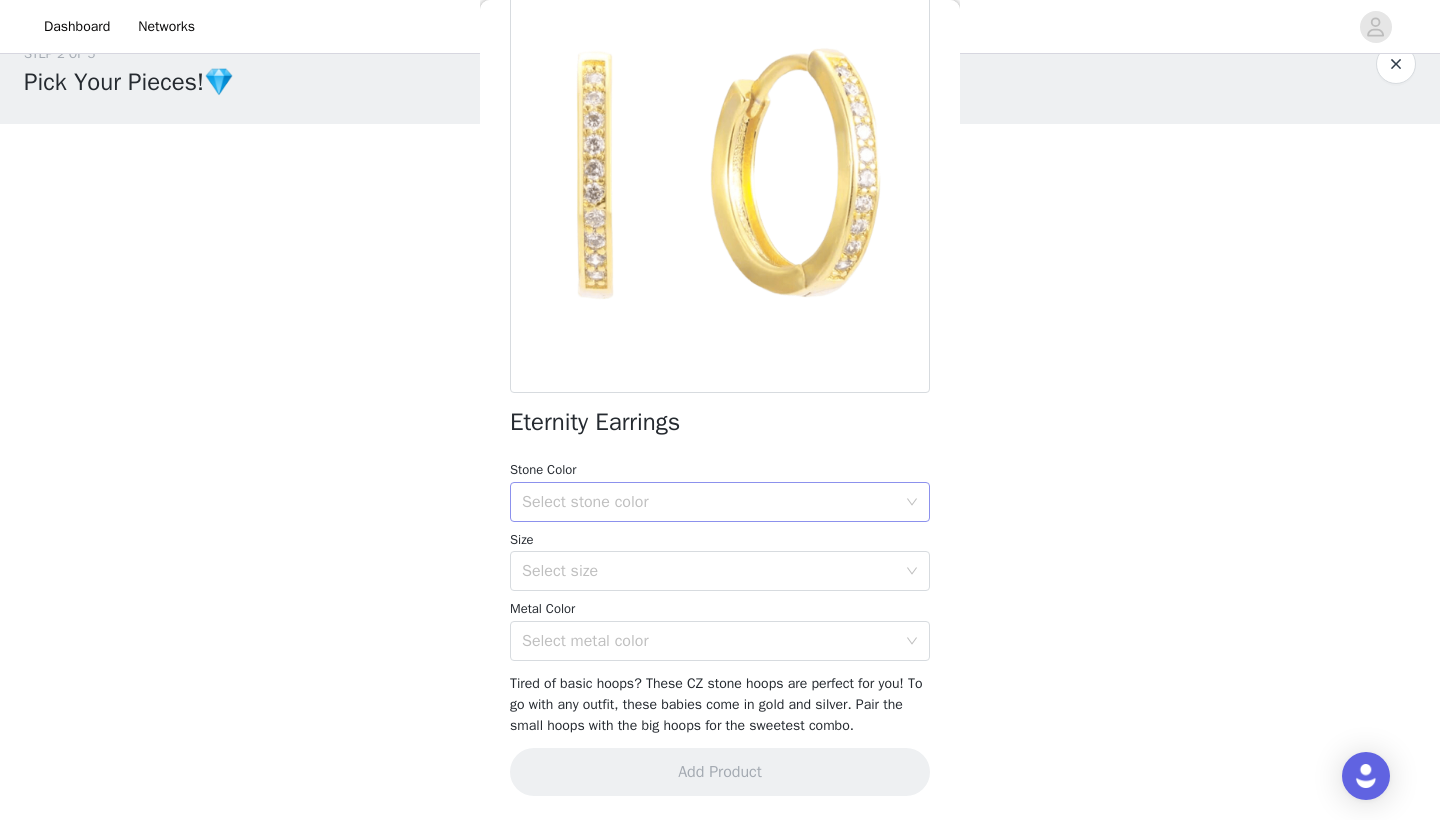click on "Select stone color" at bounding box center [709, 502] 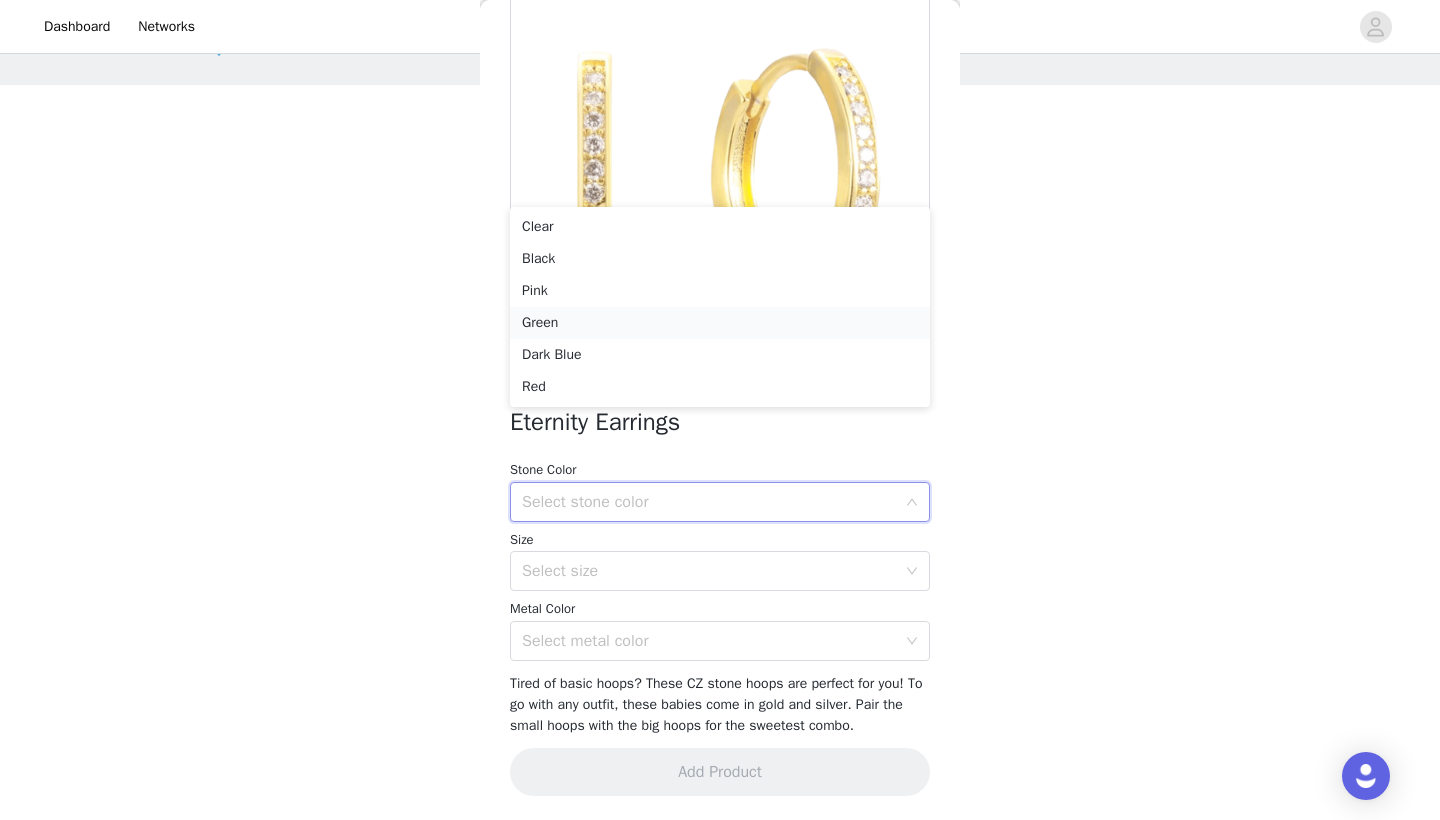 scroll, scrollTop: 78, scrollLeft: 0, axis: vertical 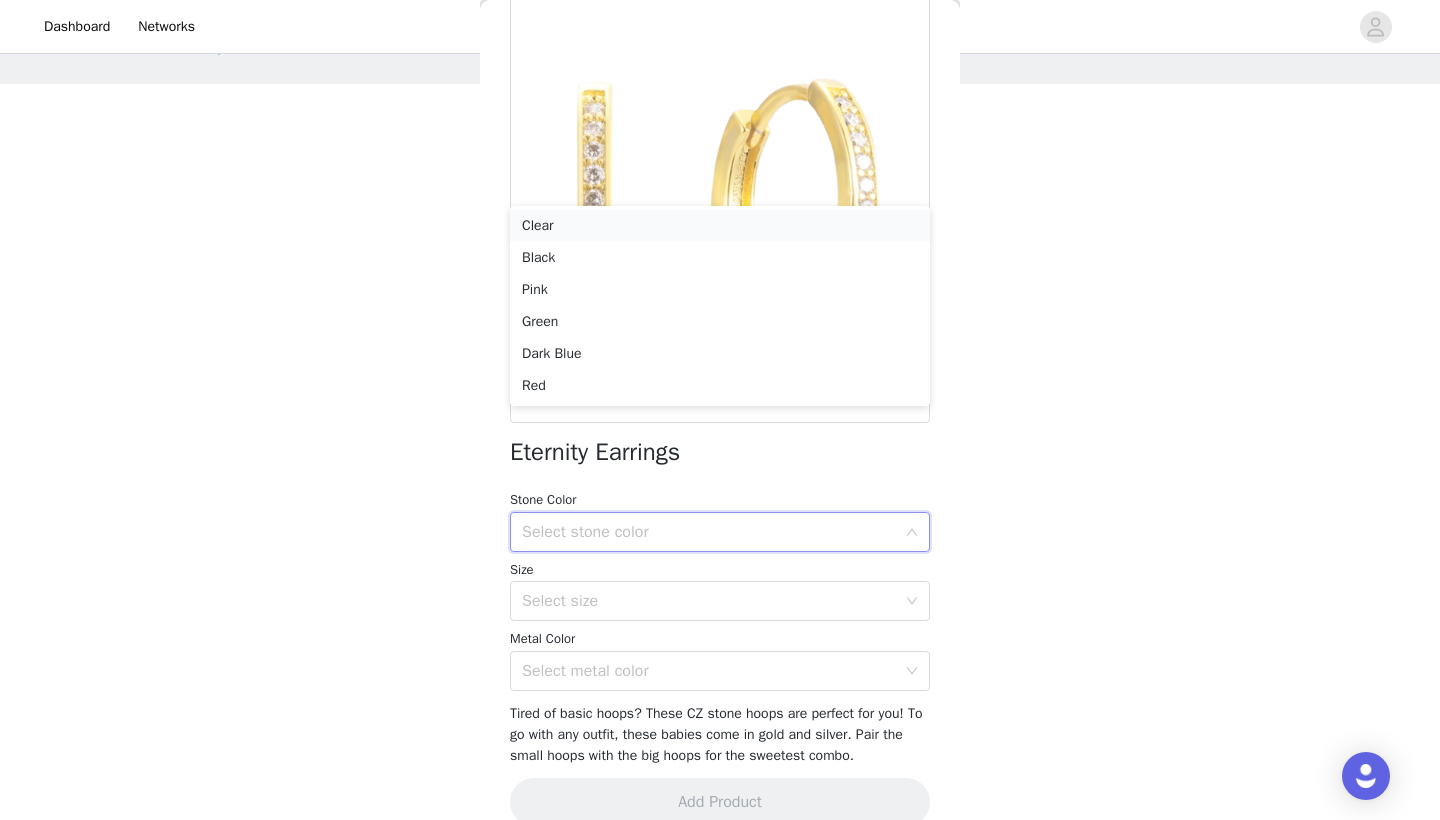 click on "Clear" at bounding box center (720, 226) 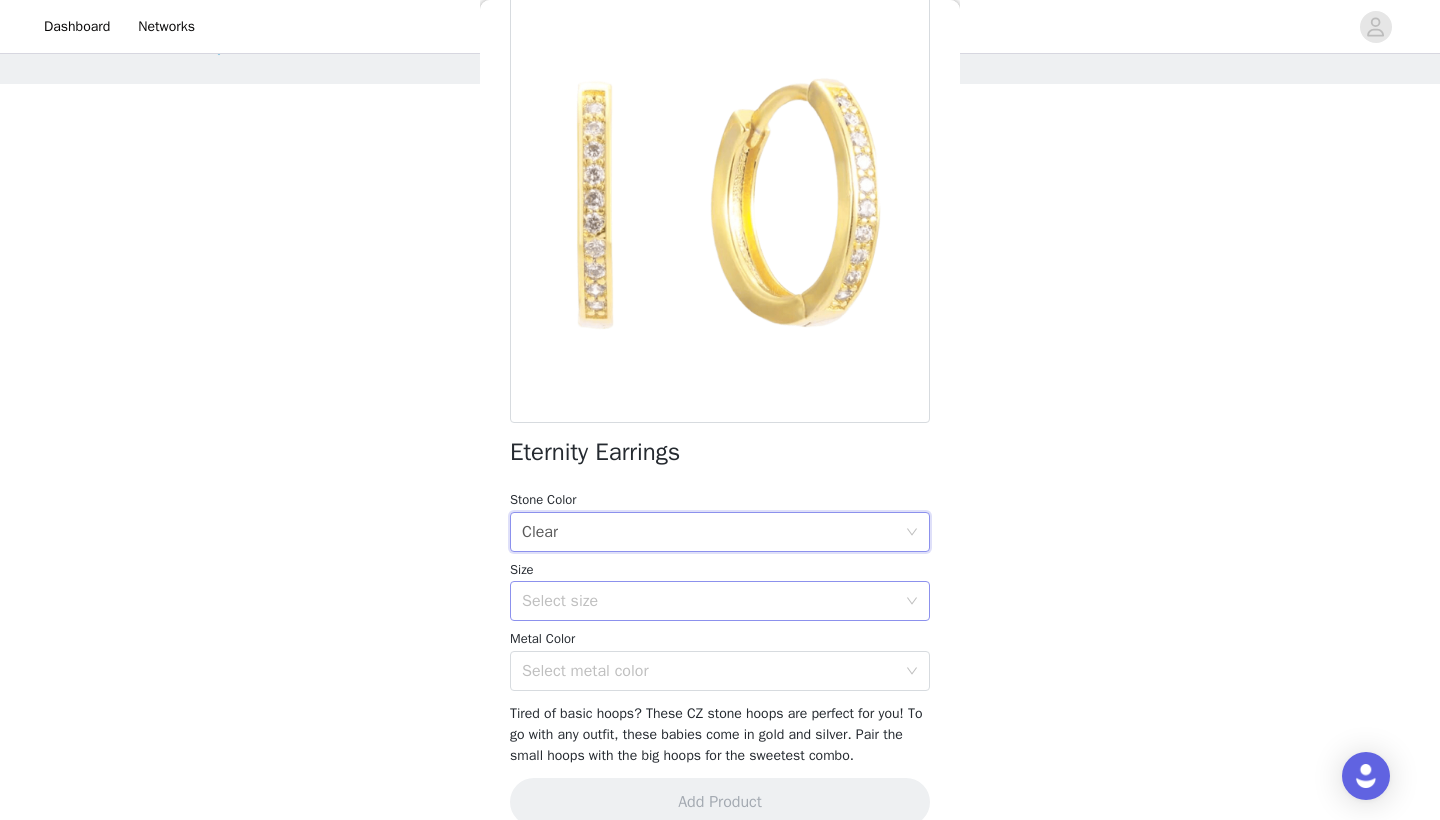 click on "Select size" at bounding box center (709, 601) 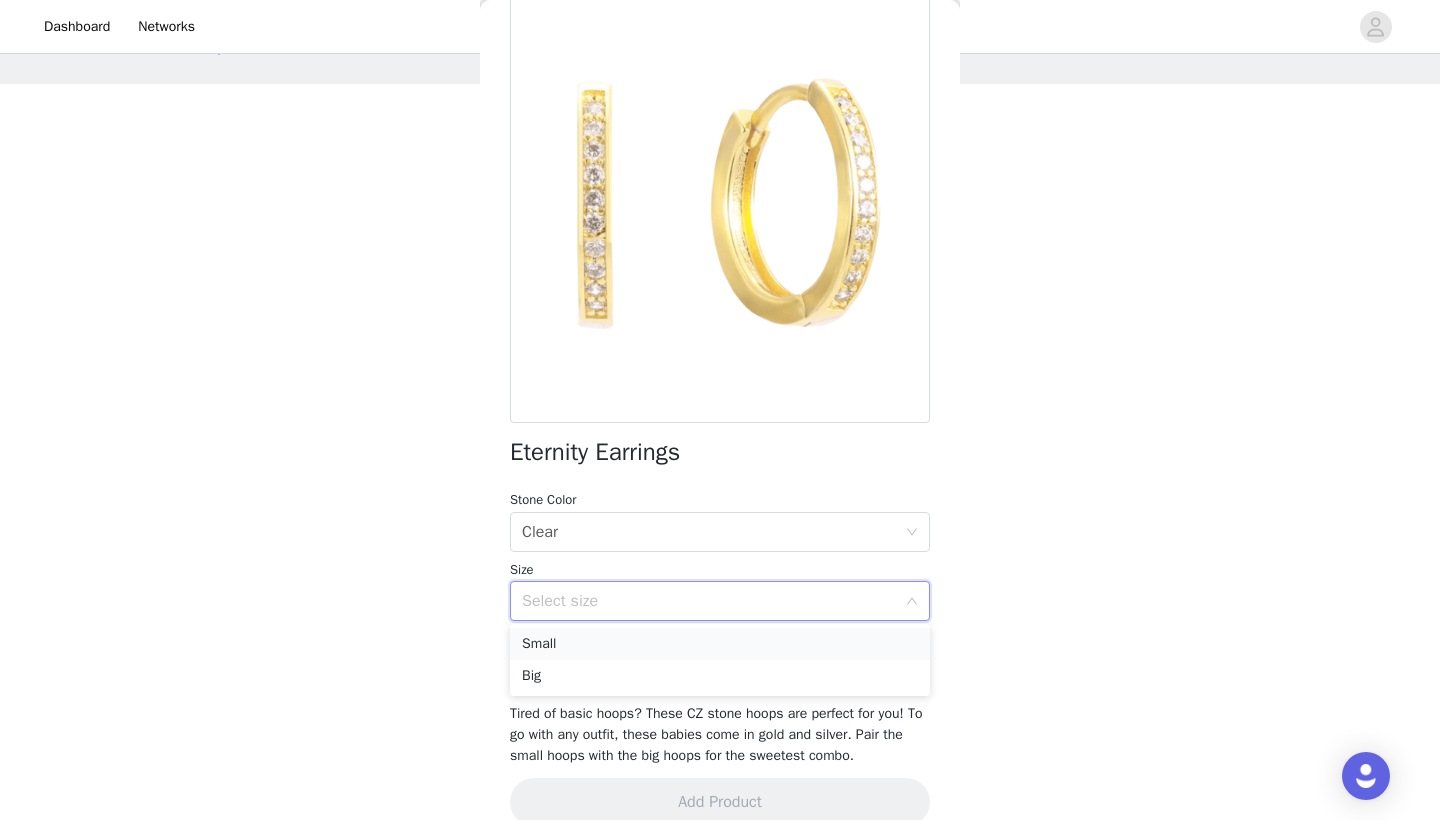 click on "Small" at bounding box center (720, 644) 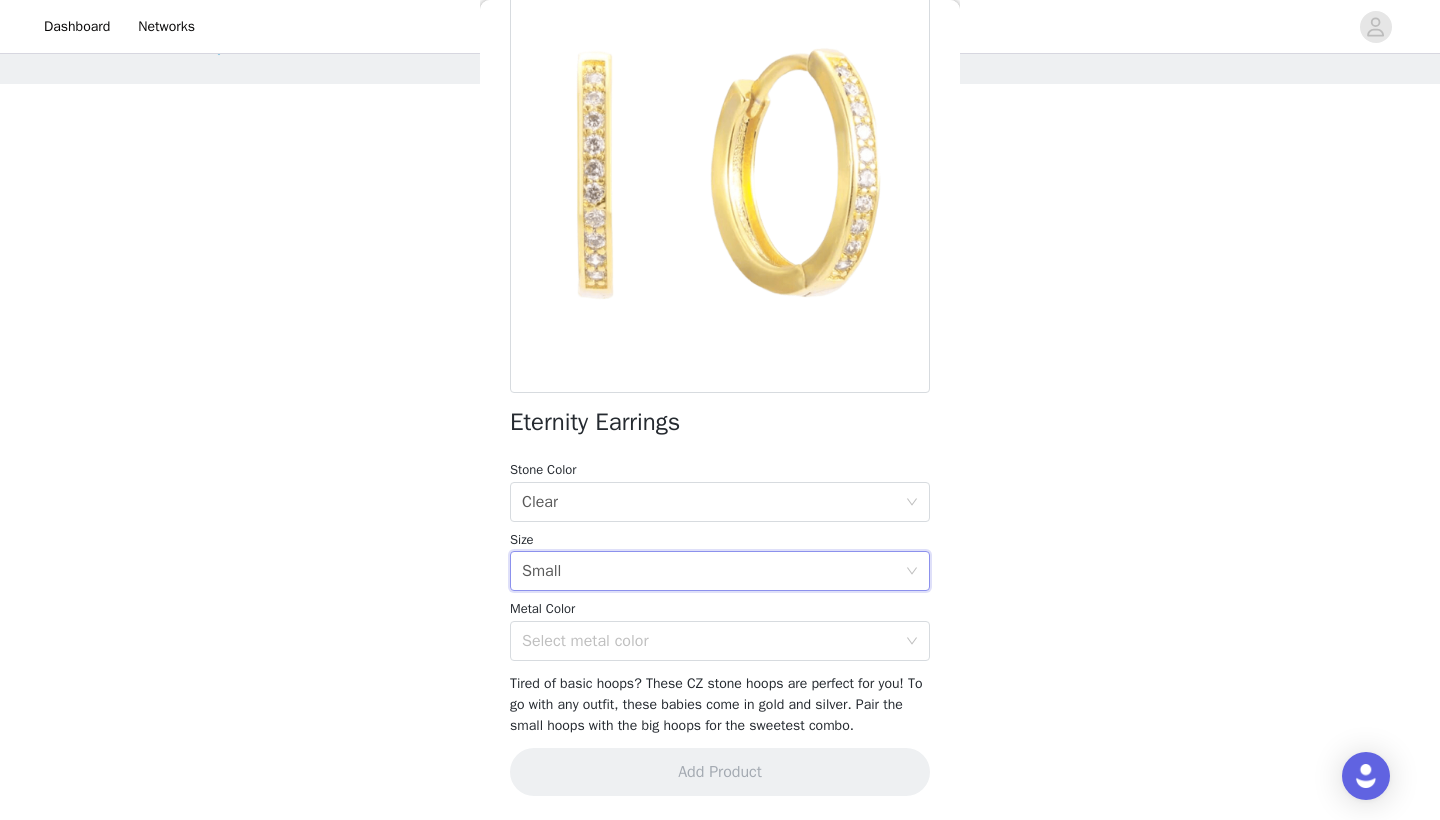 scroll, scrollTop: 176, scrollLeft: 0, axis: vertical 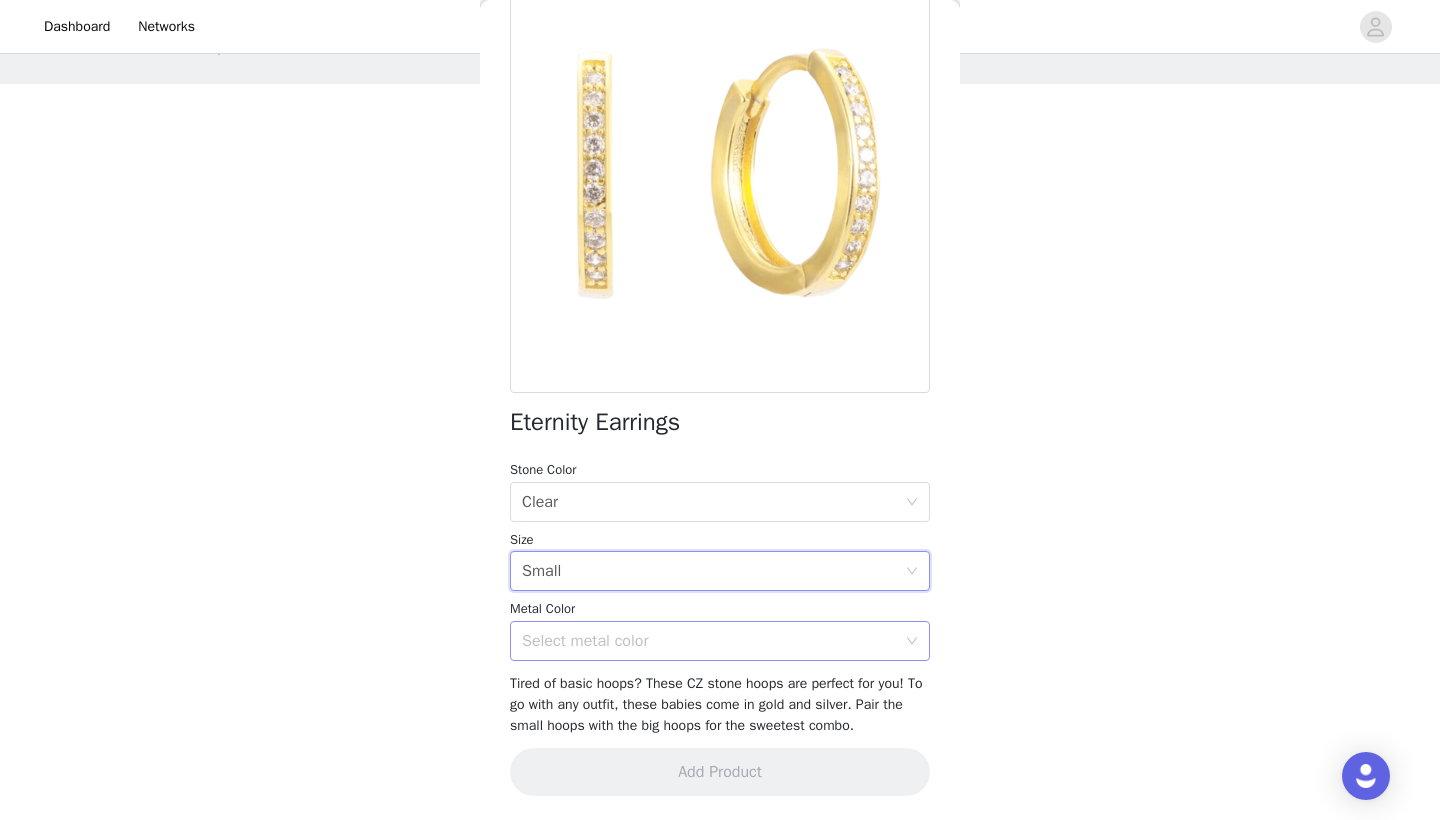 click on "Select metal color" at bounding box center (709, 641) 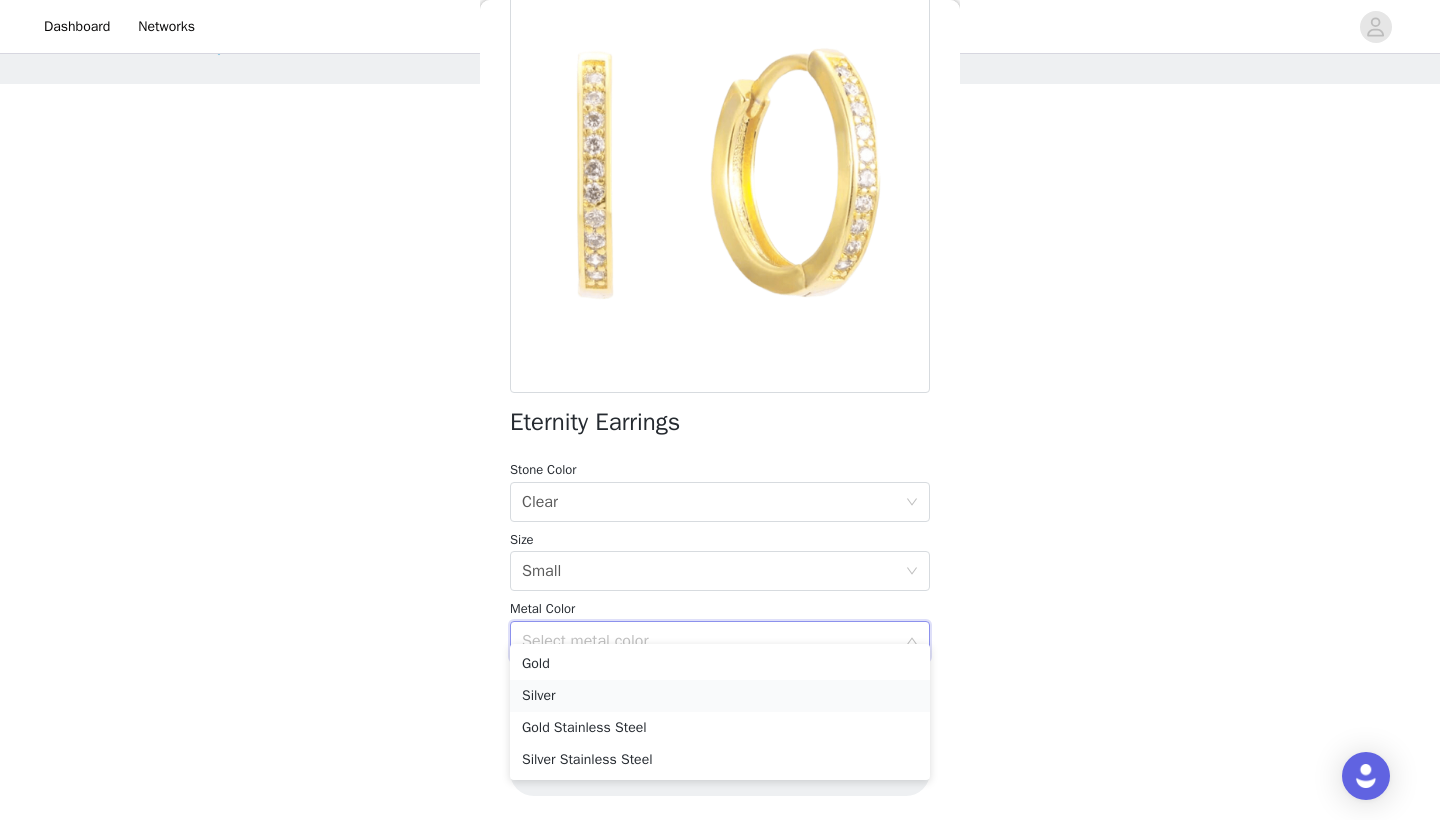 click on "Silver" at bounding box center [720, 696] 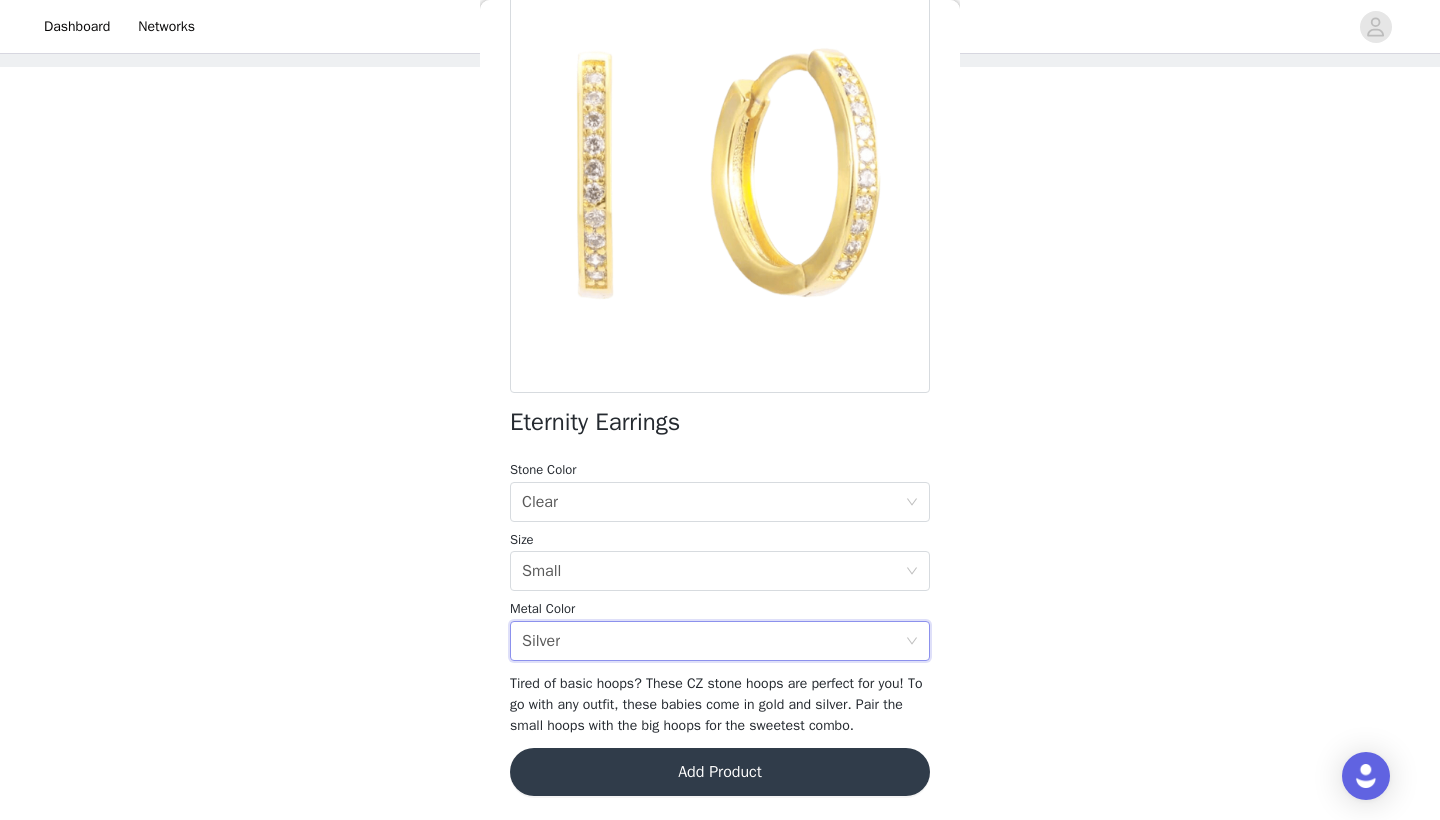 scroll, scrollTop: 94, scrollLeft: 0, axis: vertical 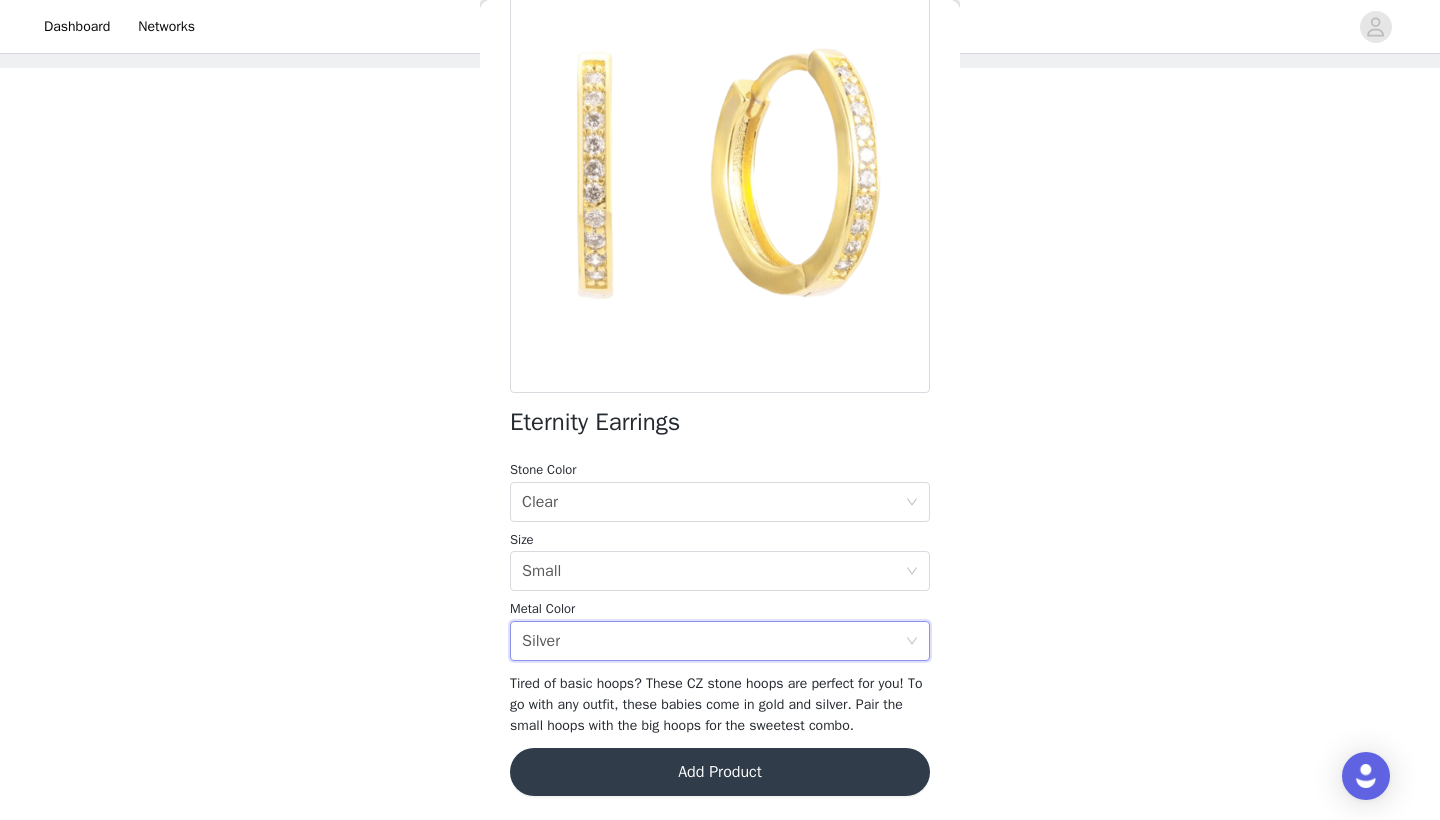 click on "Add Product" at bounding box center (720, 772) 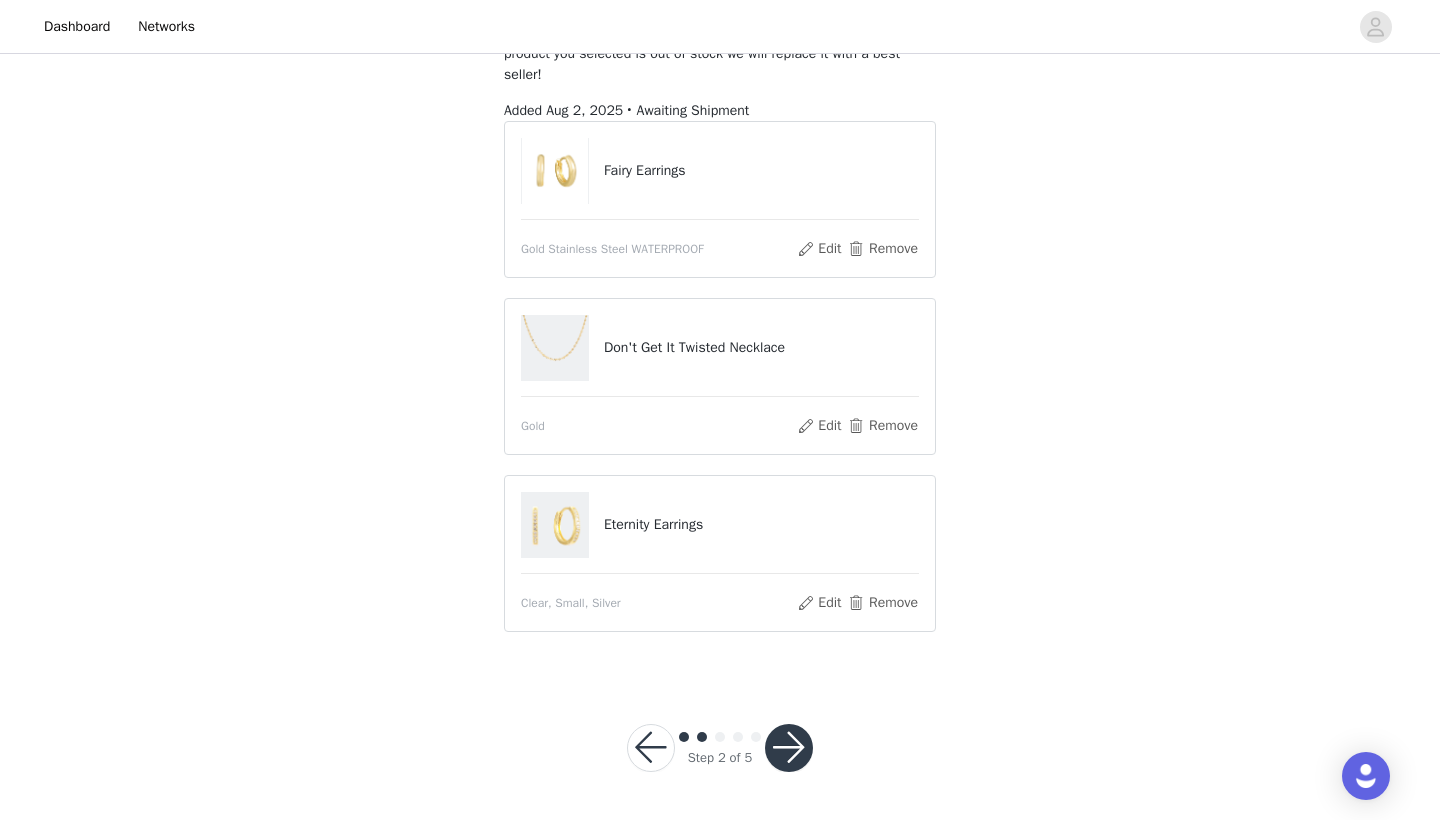 scroll, scrollTop: 163, scrollLeft: 0, axis: vertical 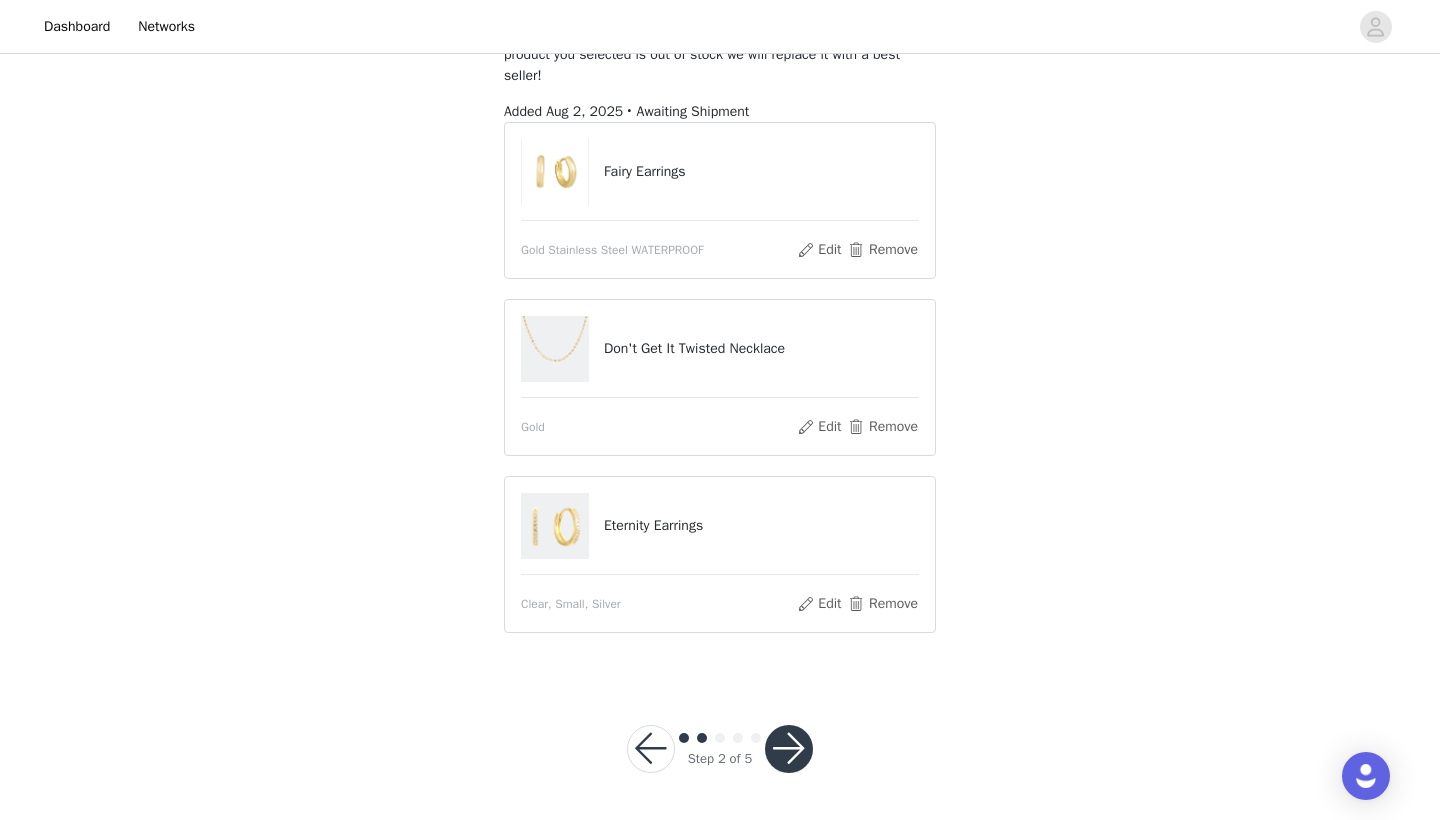 click at bounding box center (789, 749) 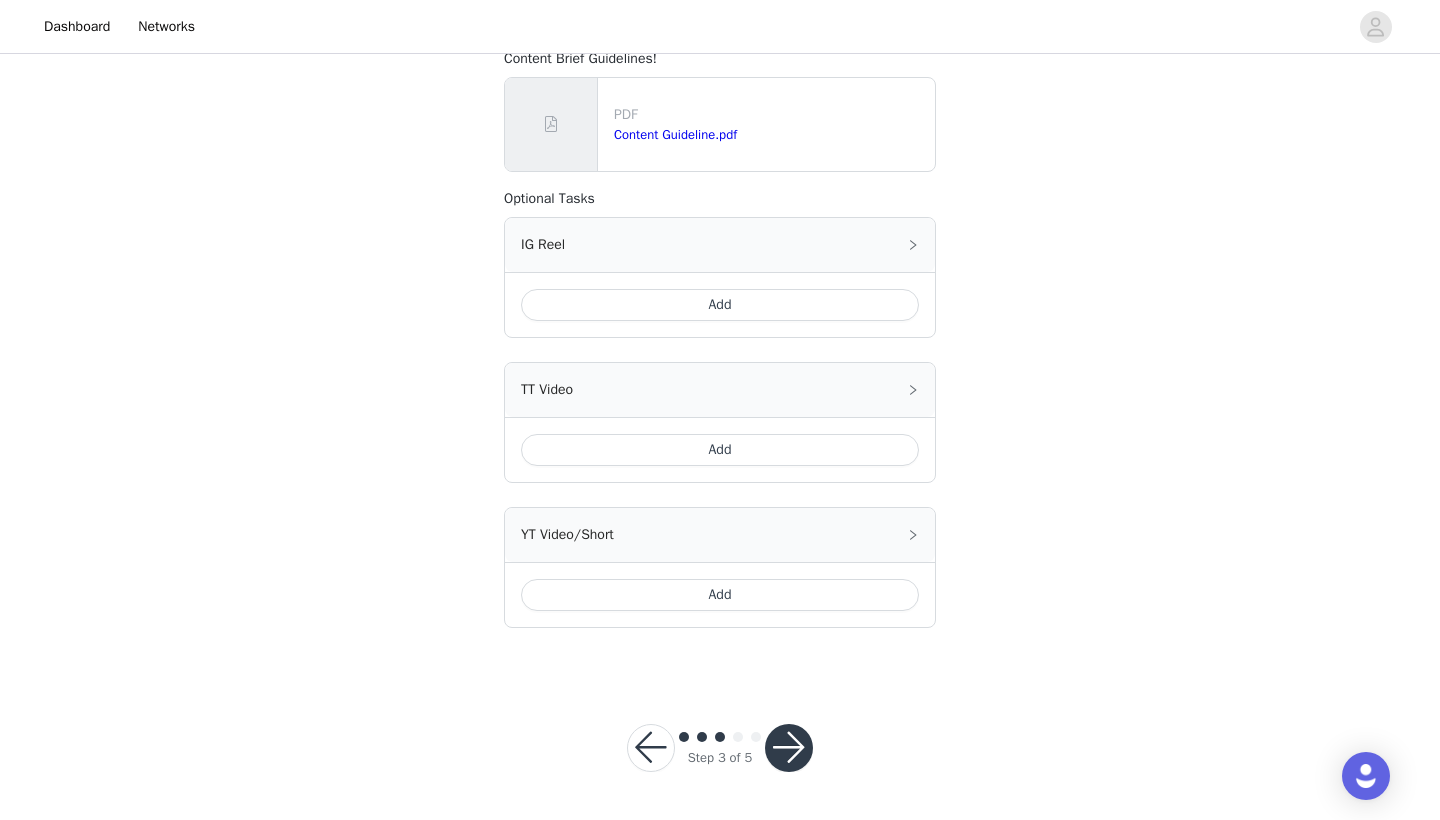 scroll, scrollTop: 814, scrollLeft: 0, axis: vertical 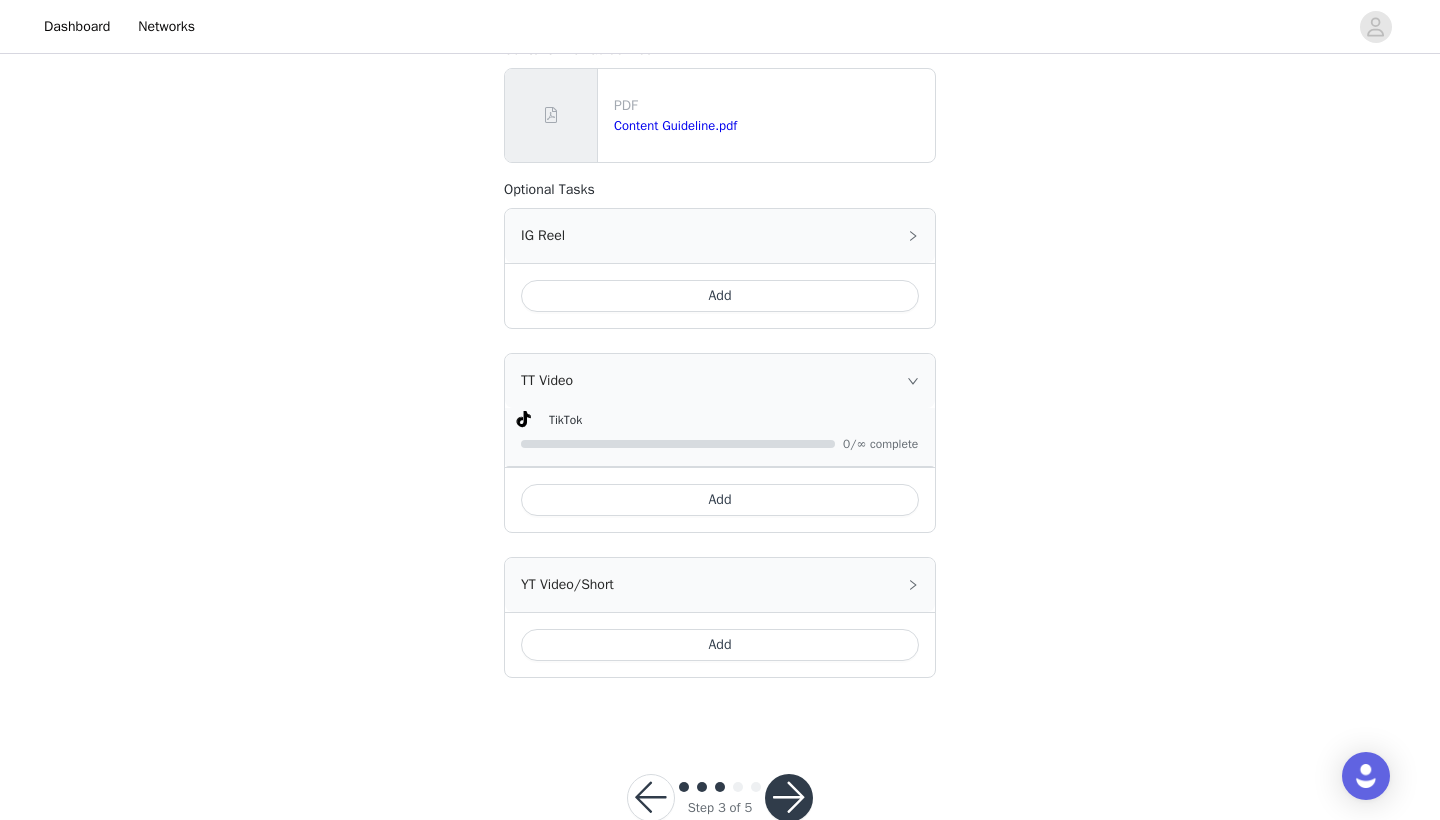 click on "Add" at bounding box center [720, 500] 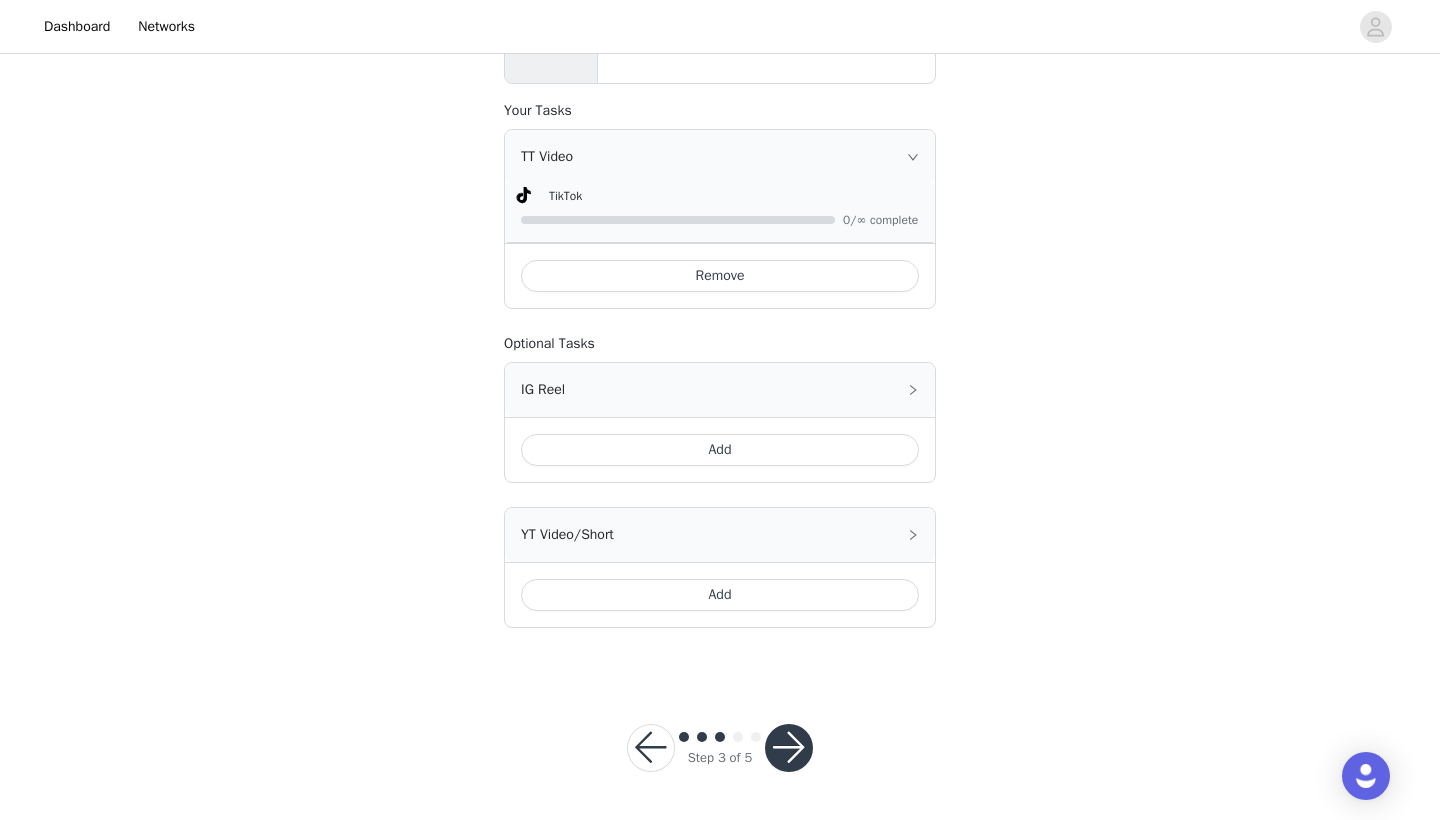 scroll, scrollTop: 902, scrollLeft: 0, axis: vertical 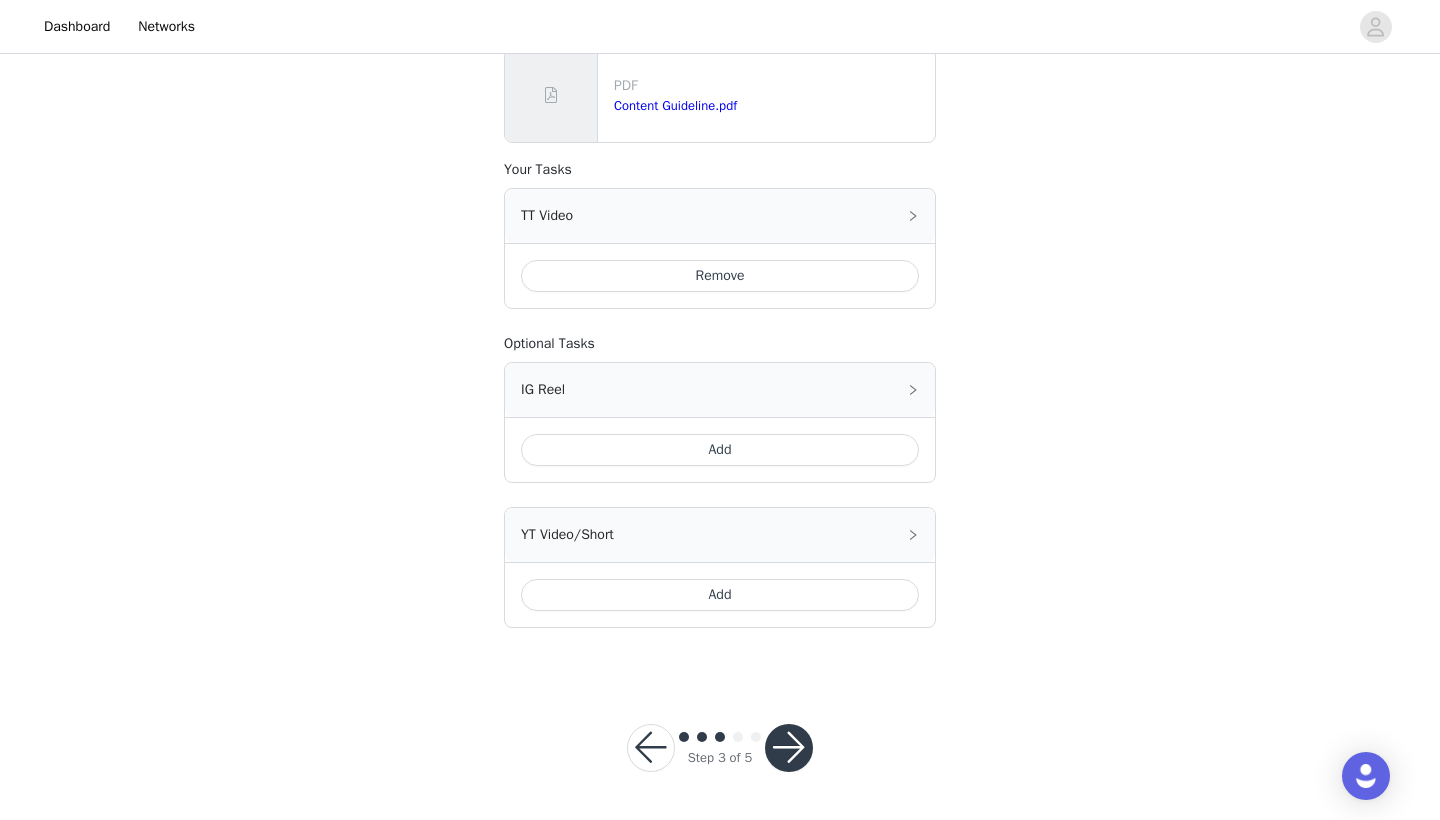 click on "TT Video" at bounding box center [720, 216] 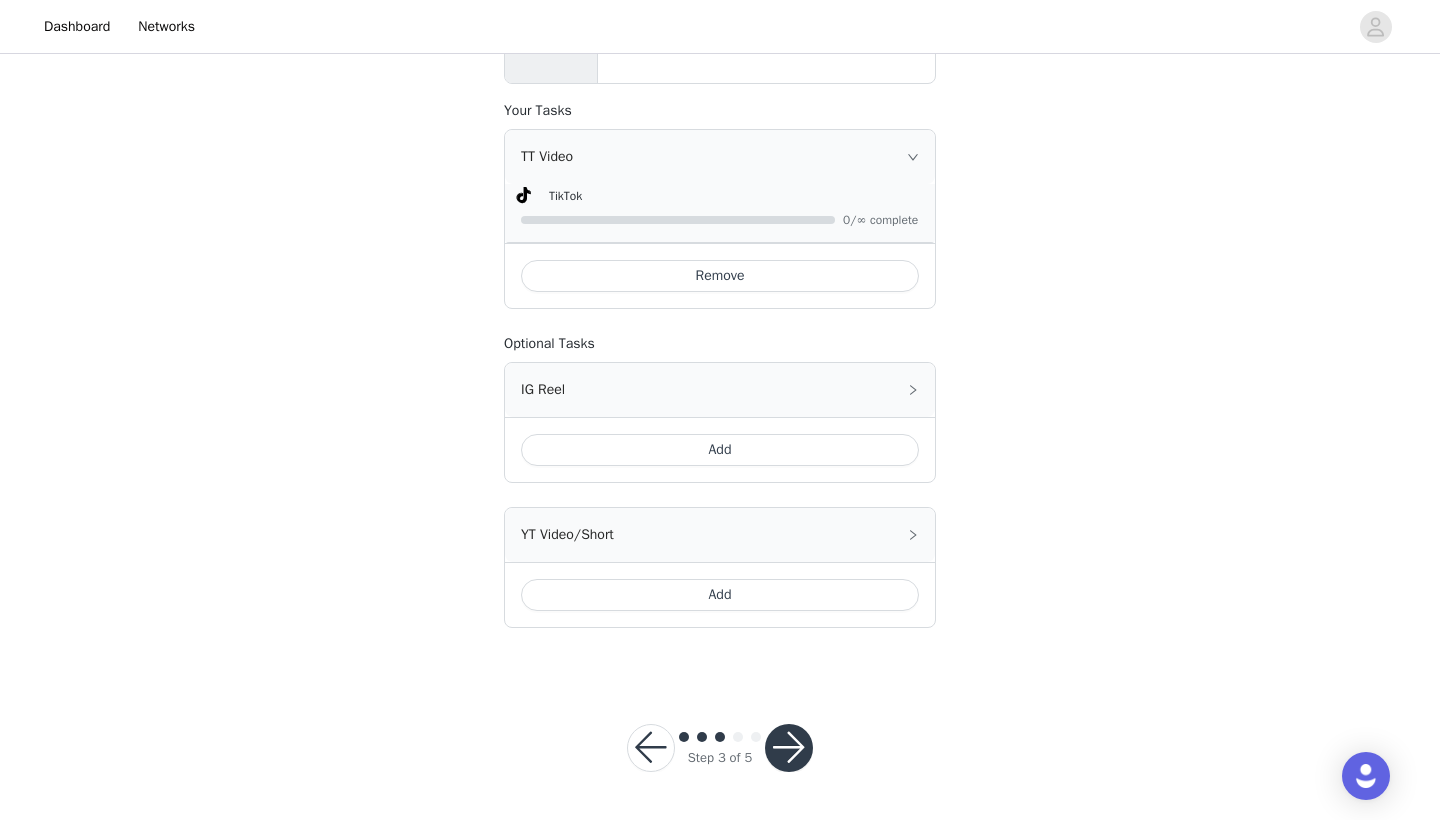 scroll, scrollTop: 902, scrollLeft: 0, axis: vertical 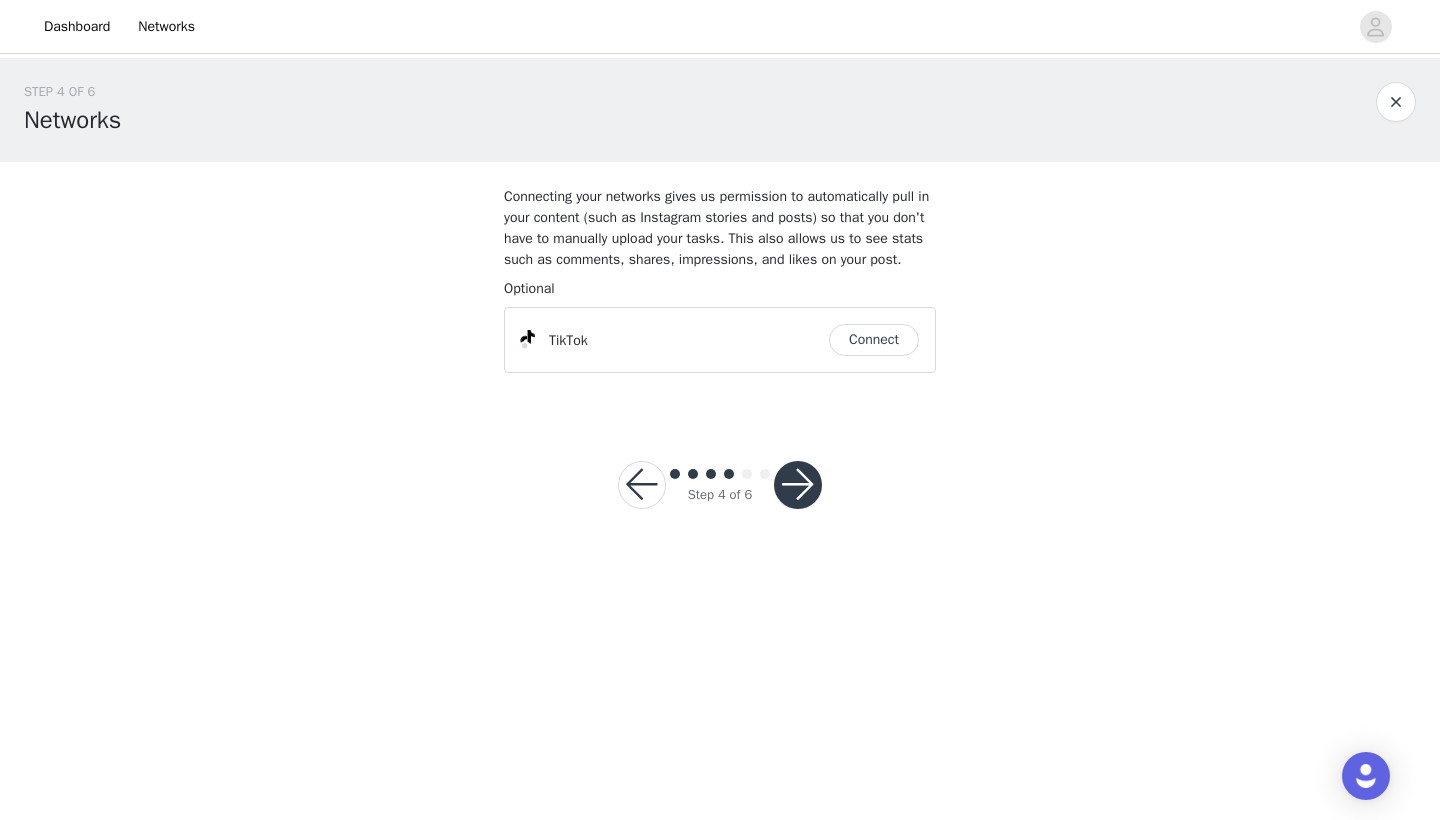 click on "Connect" at bounding box center (874, 340) 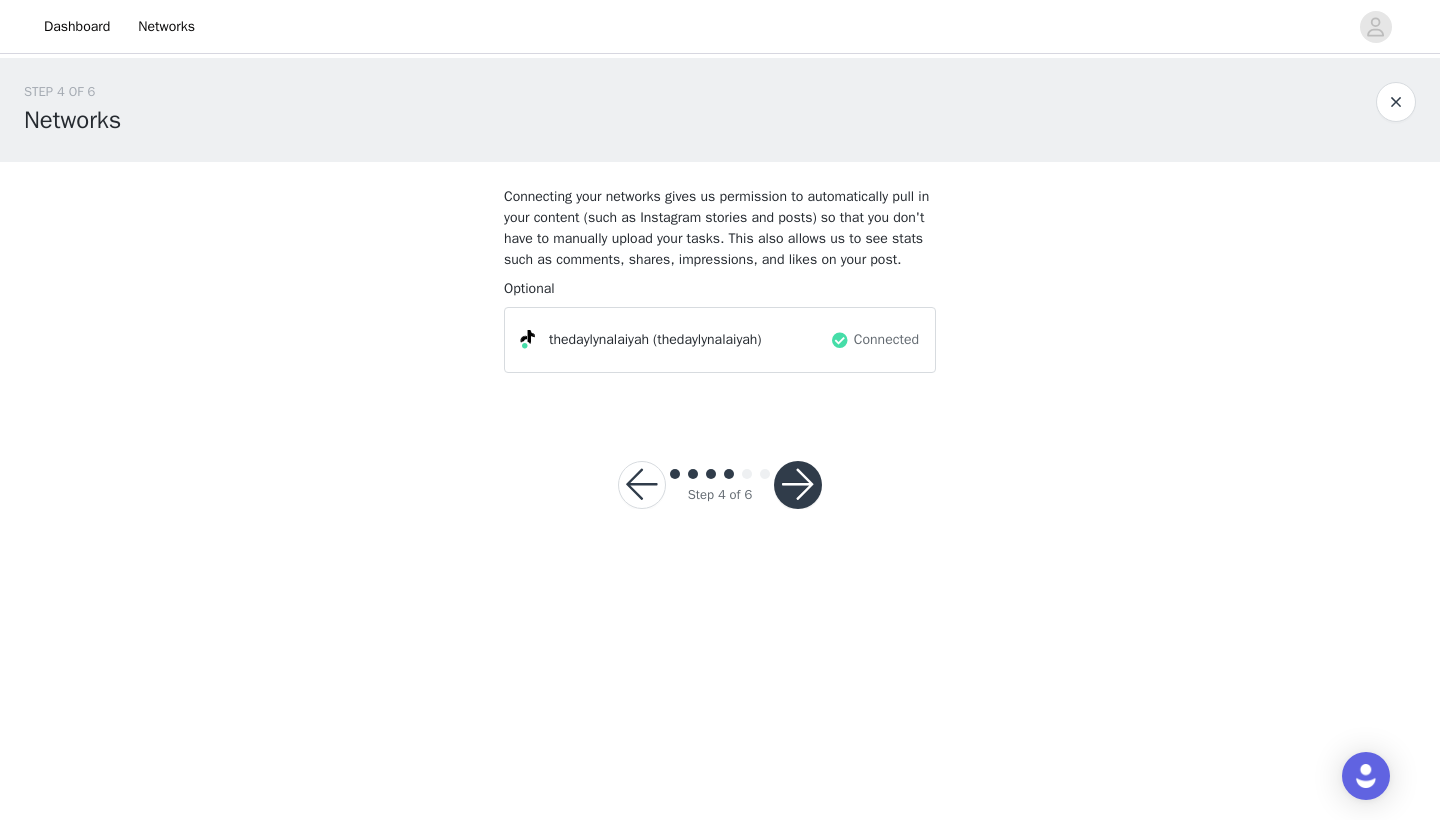 click at bounding box center (798, 485) 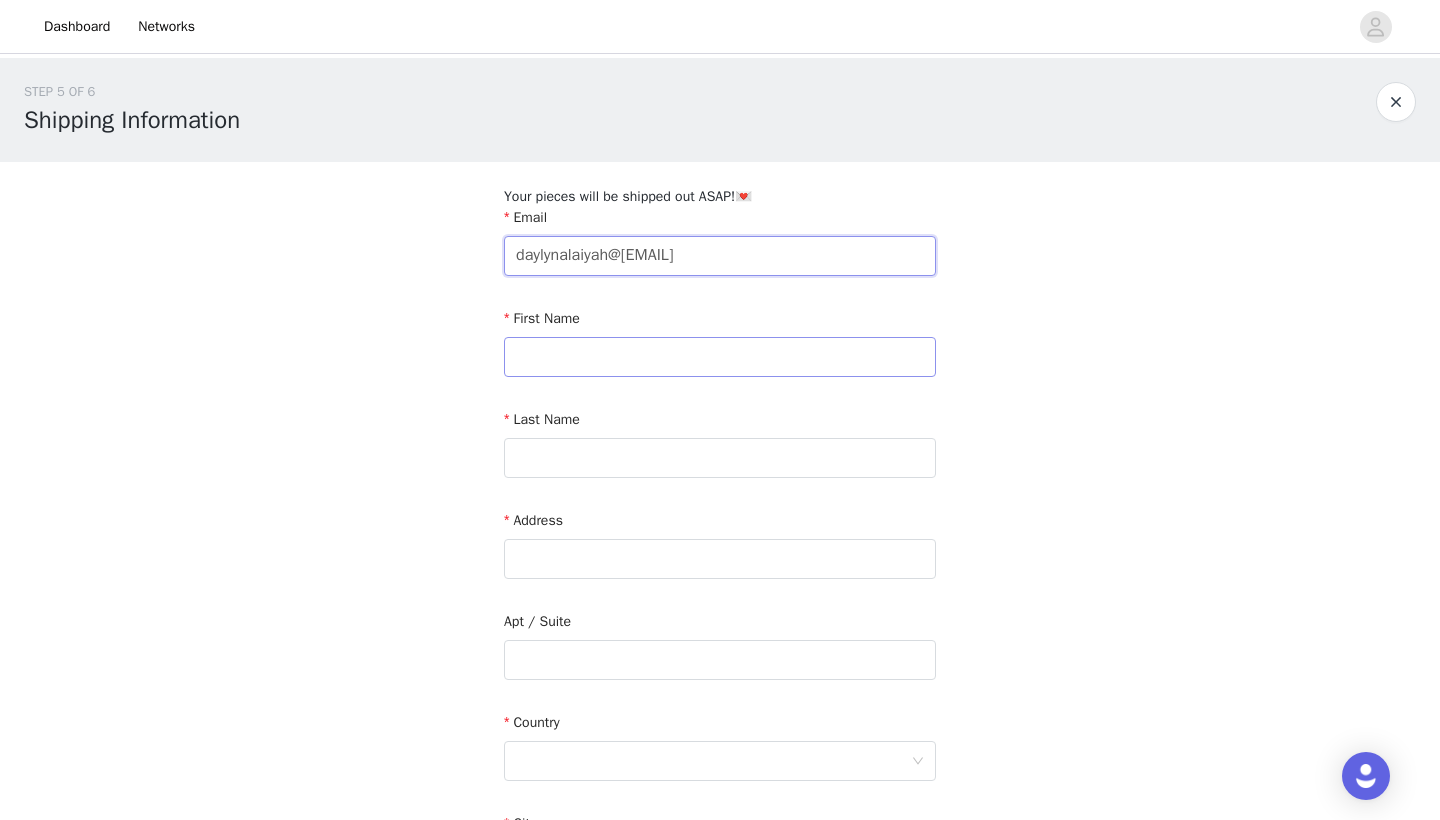 type on "daylynalaiyah@[EMAIL]" 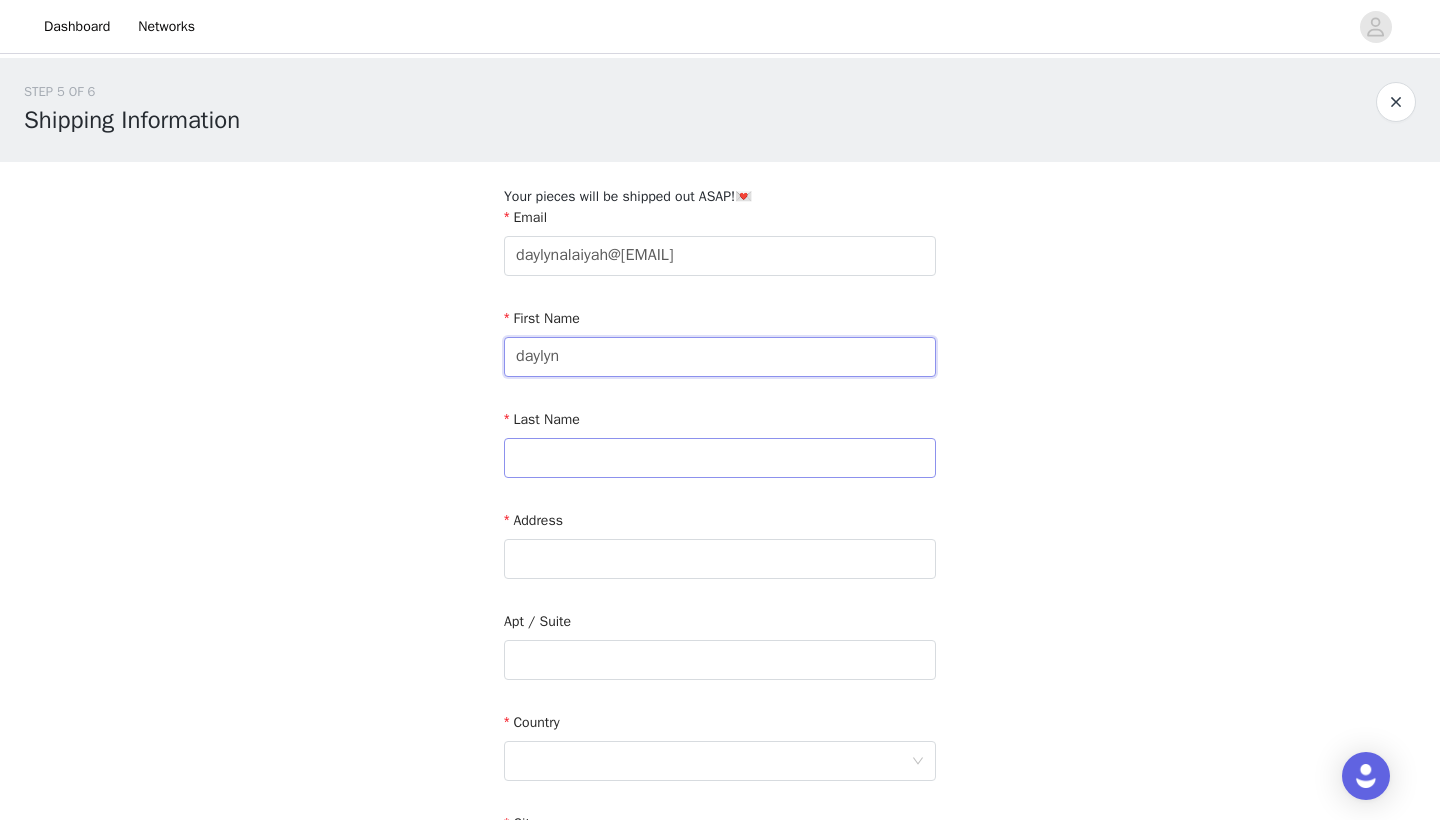 type on "daylyn" 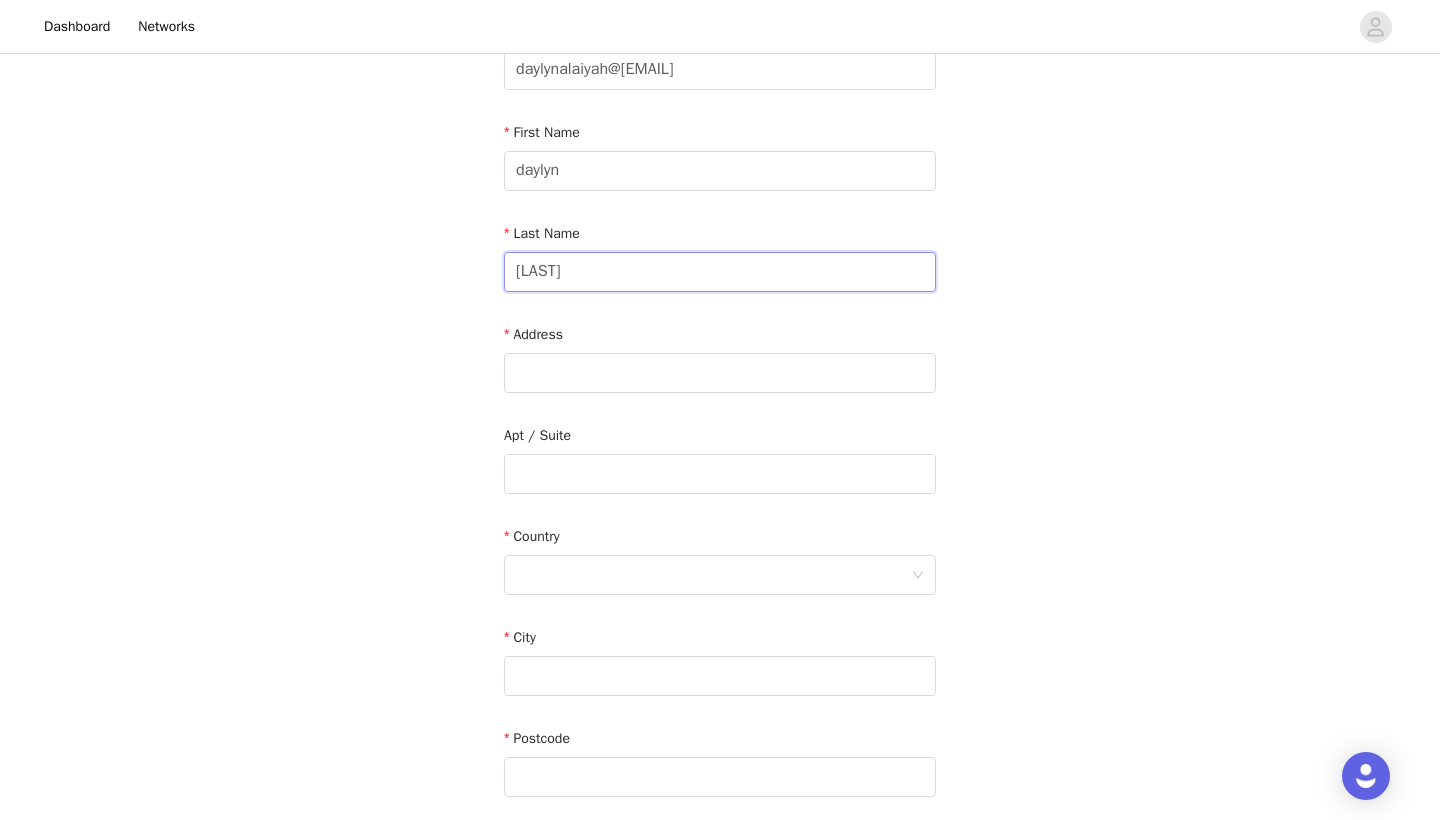 scroll, scrollTop: 198, scrollLeft: 0, axis: vertical 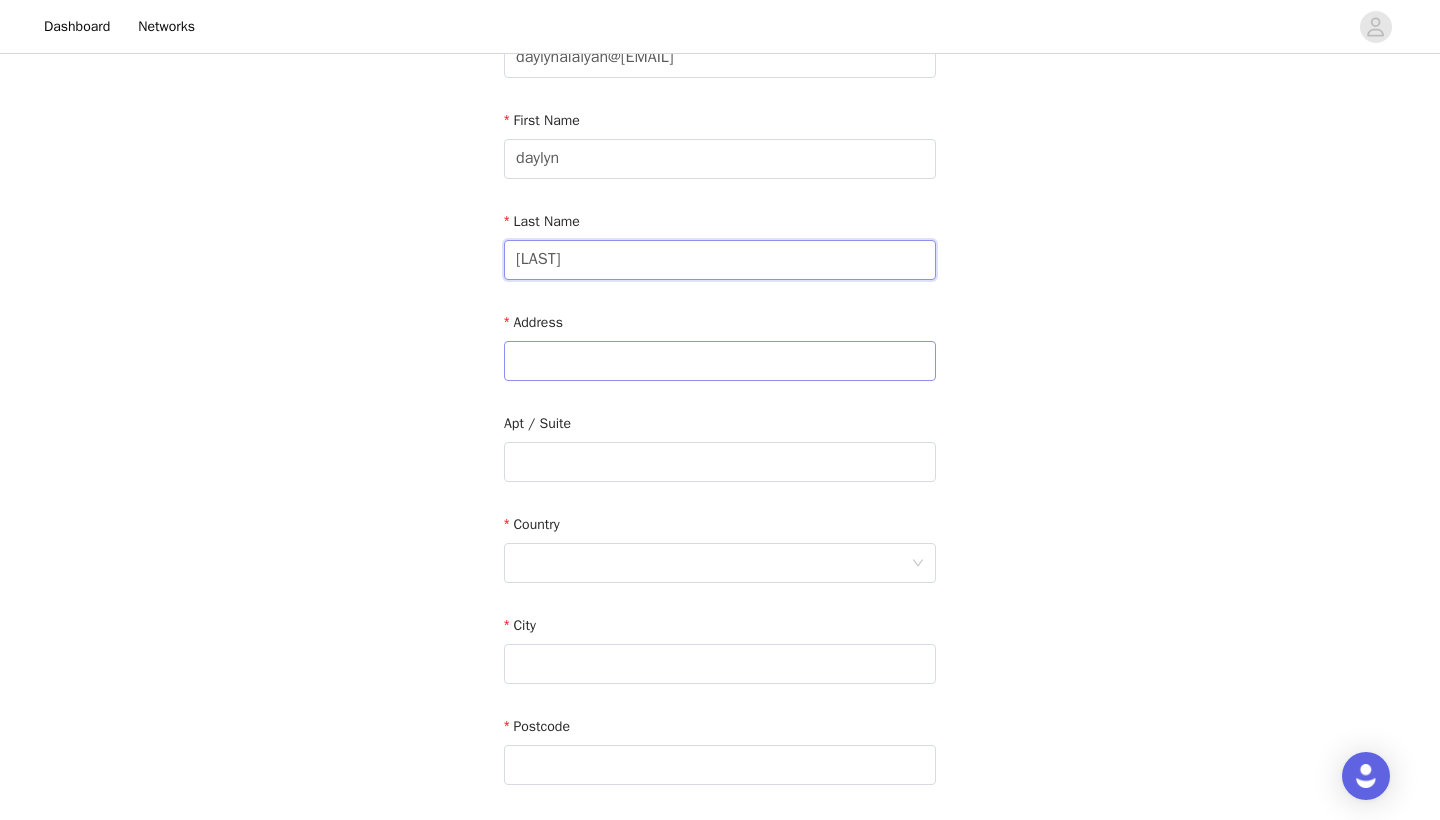 type on "[LAST]" 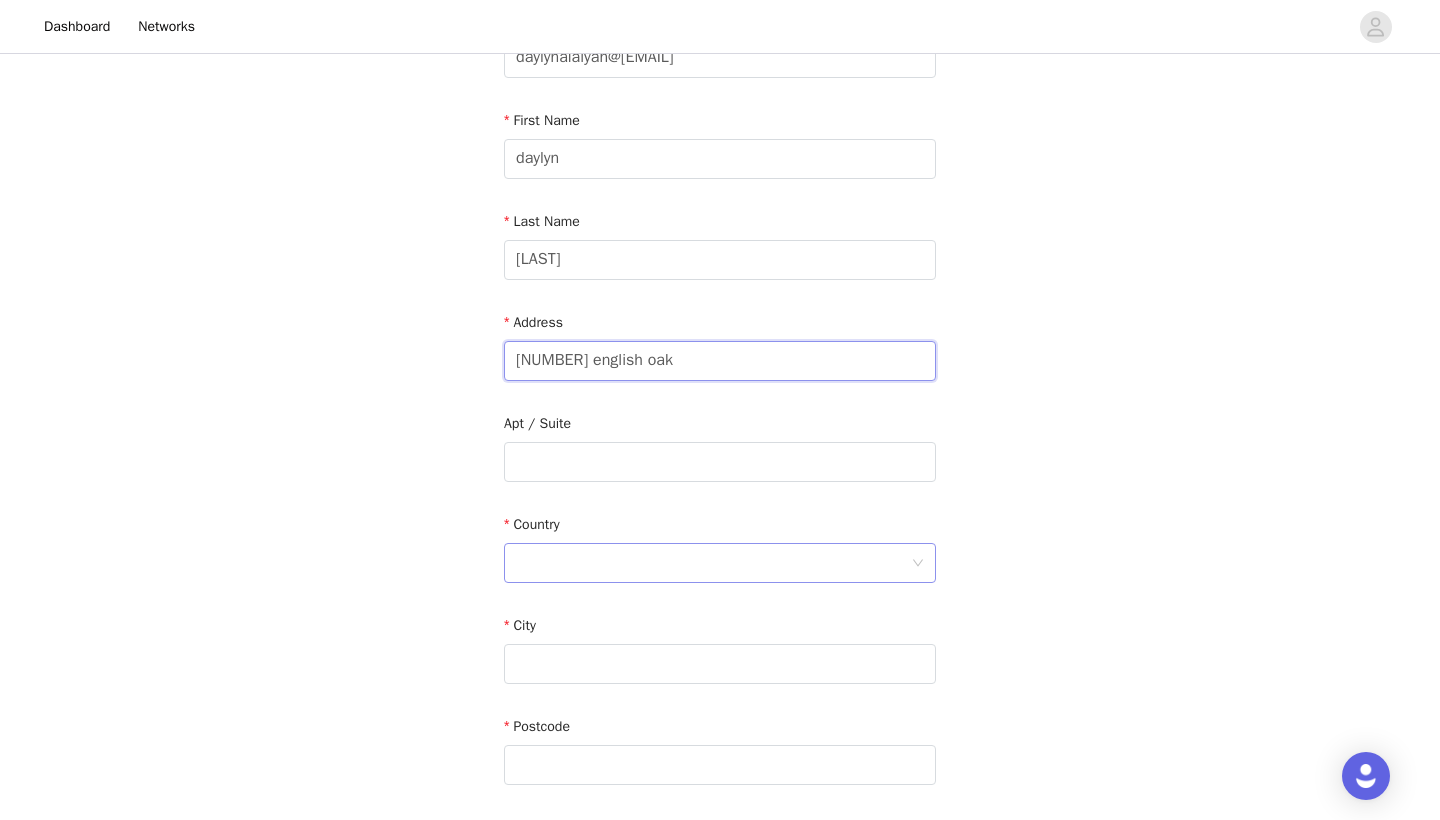 type on "[NUMBER] english oak" 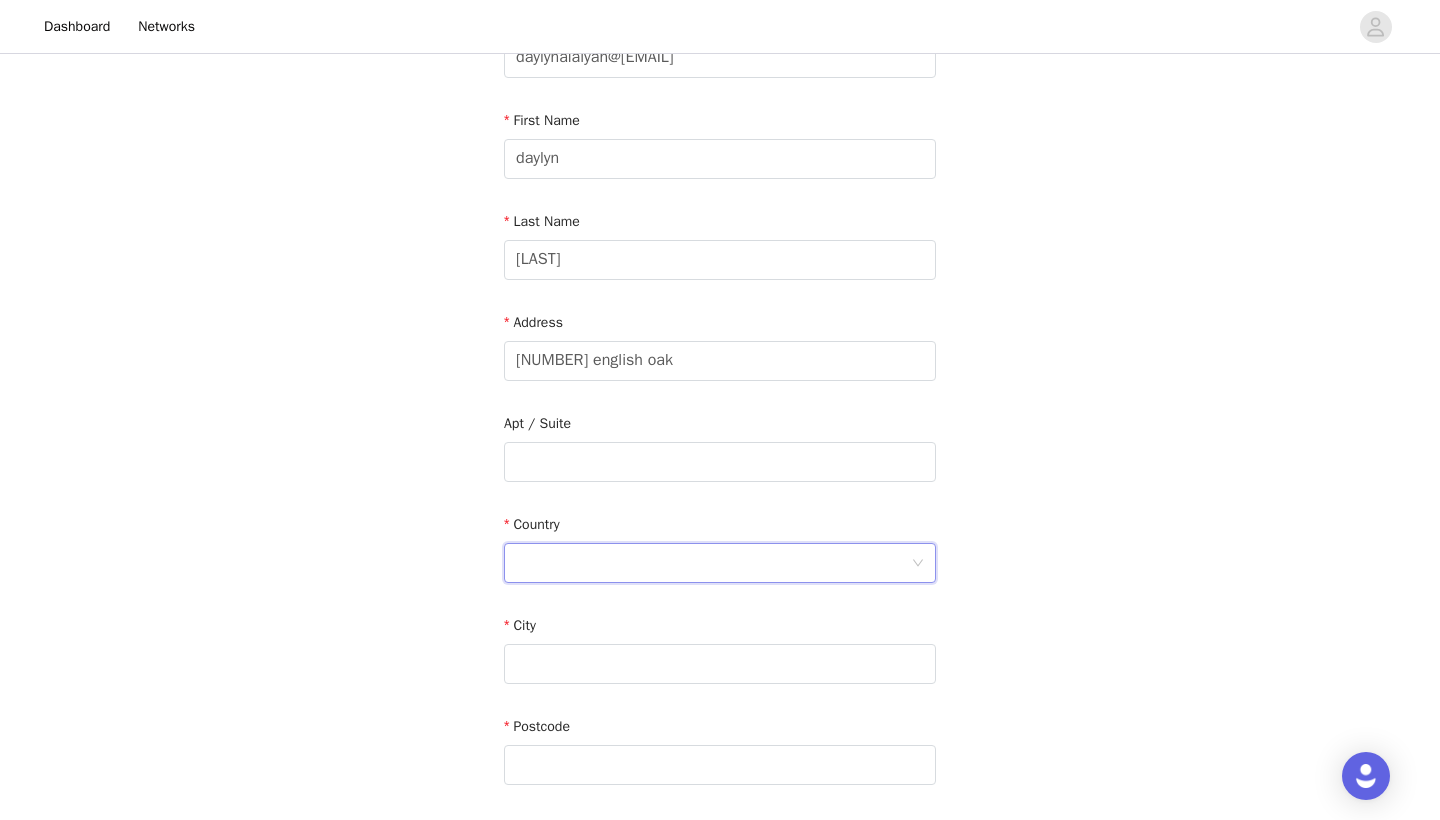 click at bounding box center (713, 563) 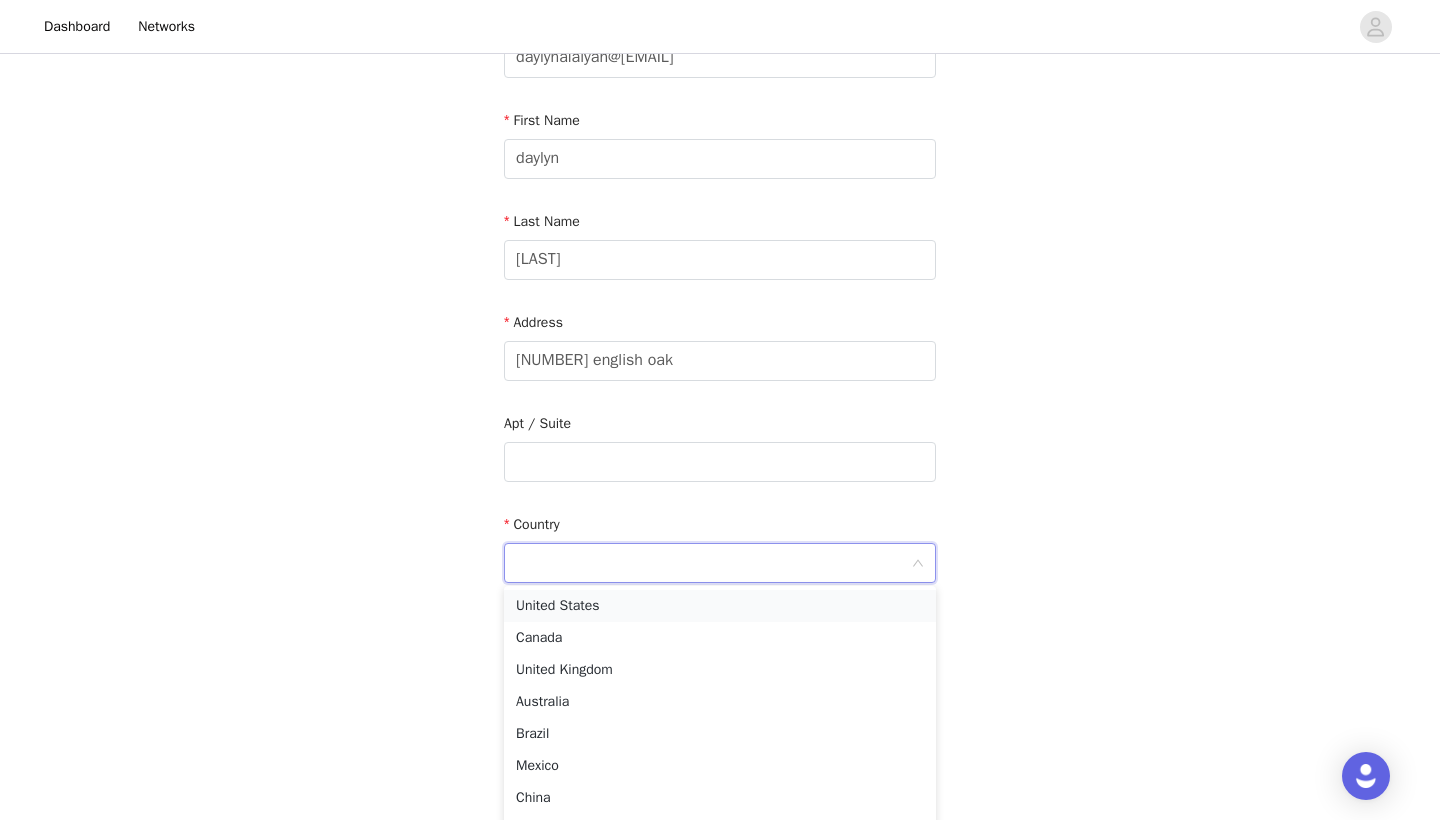 click on "United States" at bounding box center (720, 606) 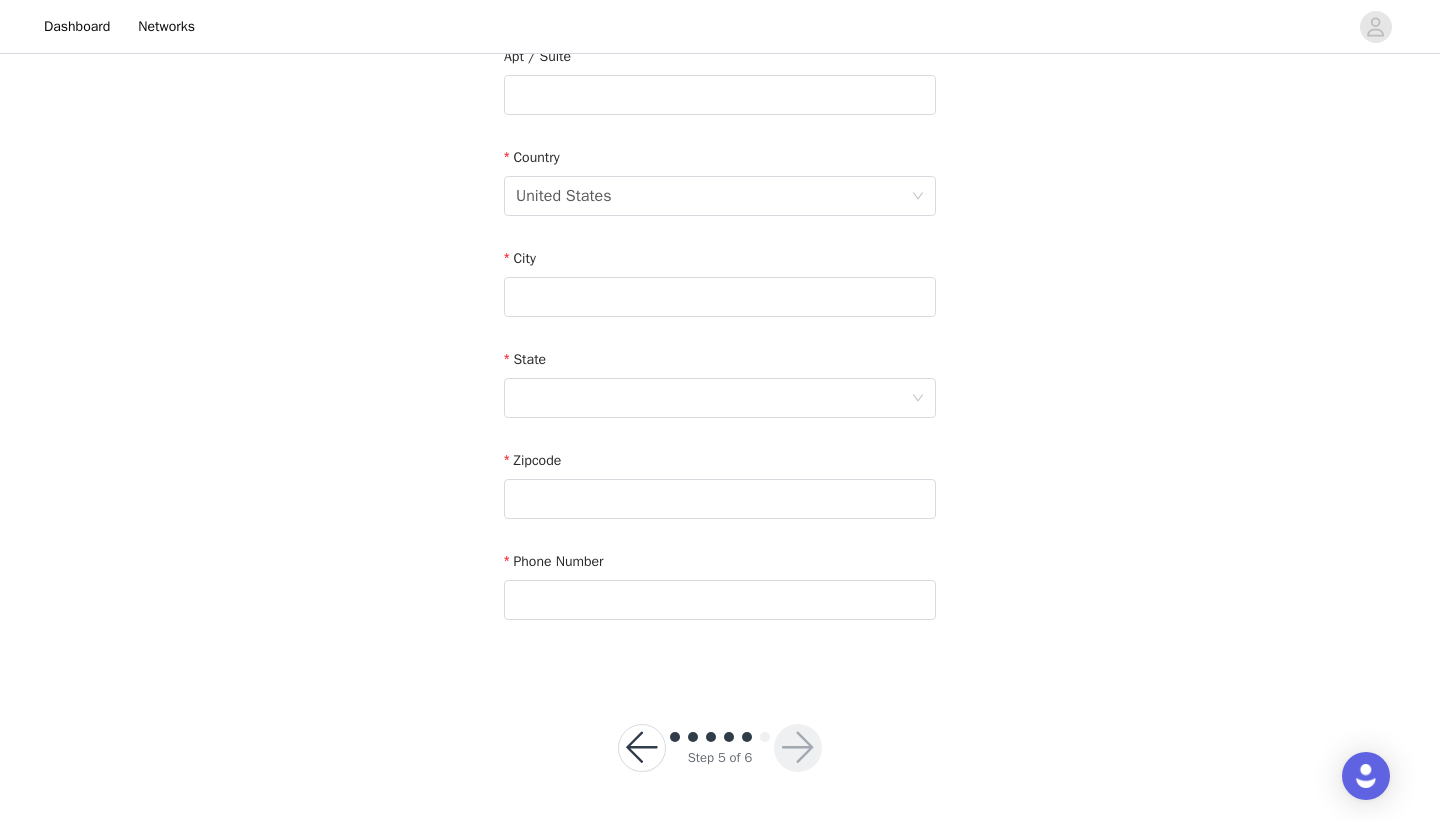 scroll, scrollTop: 564, scrollLeft: 0, axis: vertical 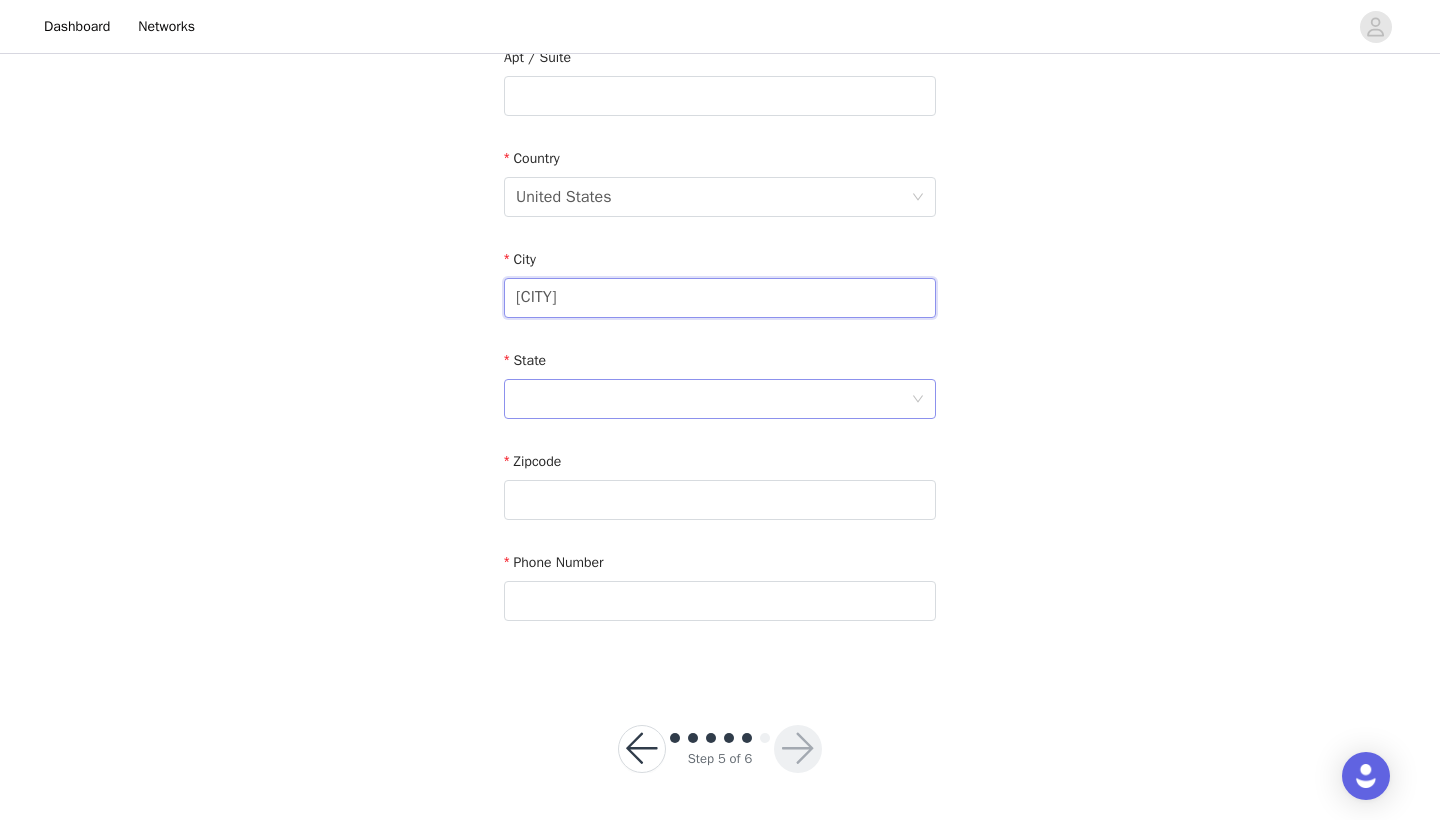 type on "[CITY]" 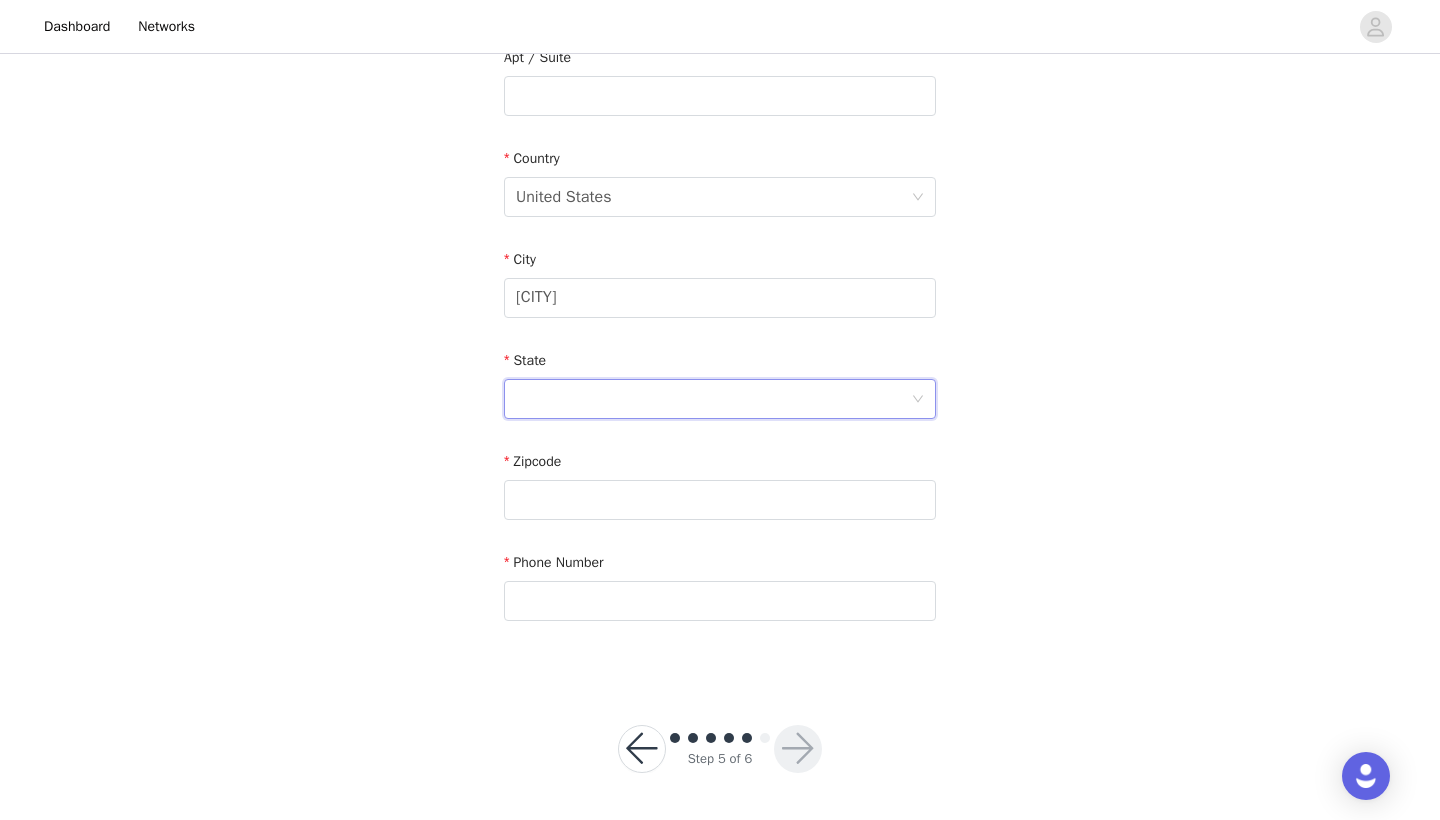 click at bounding box center (713, 399) 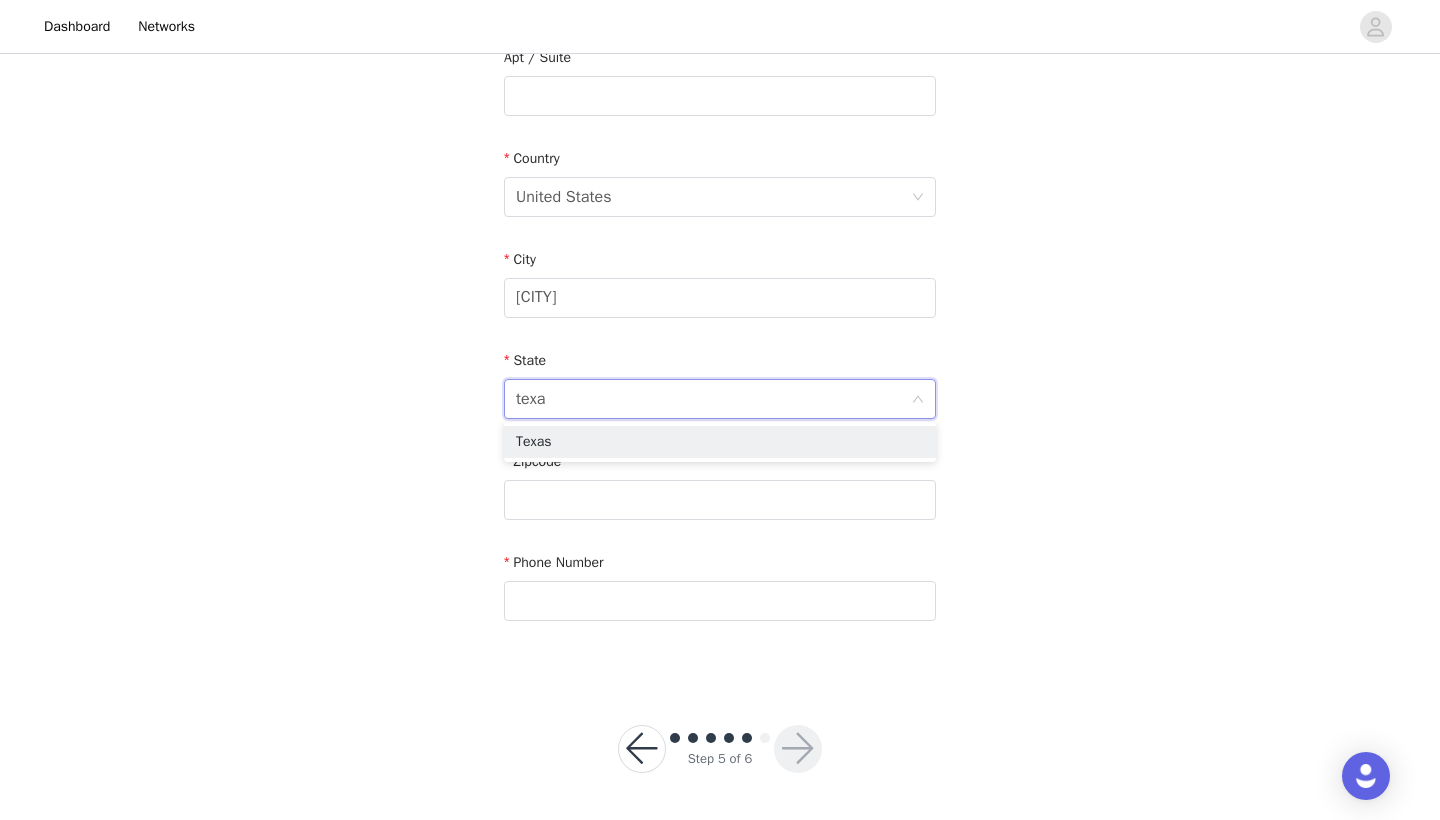 type on "[STATE]" 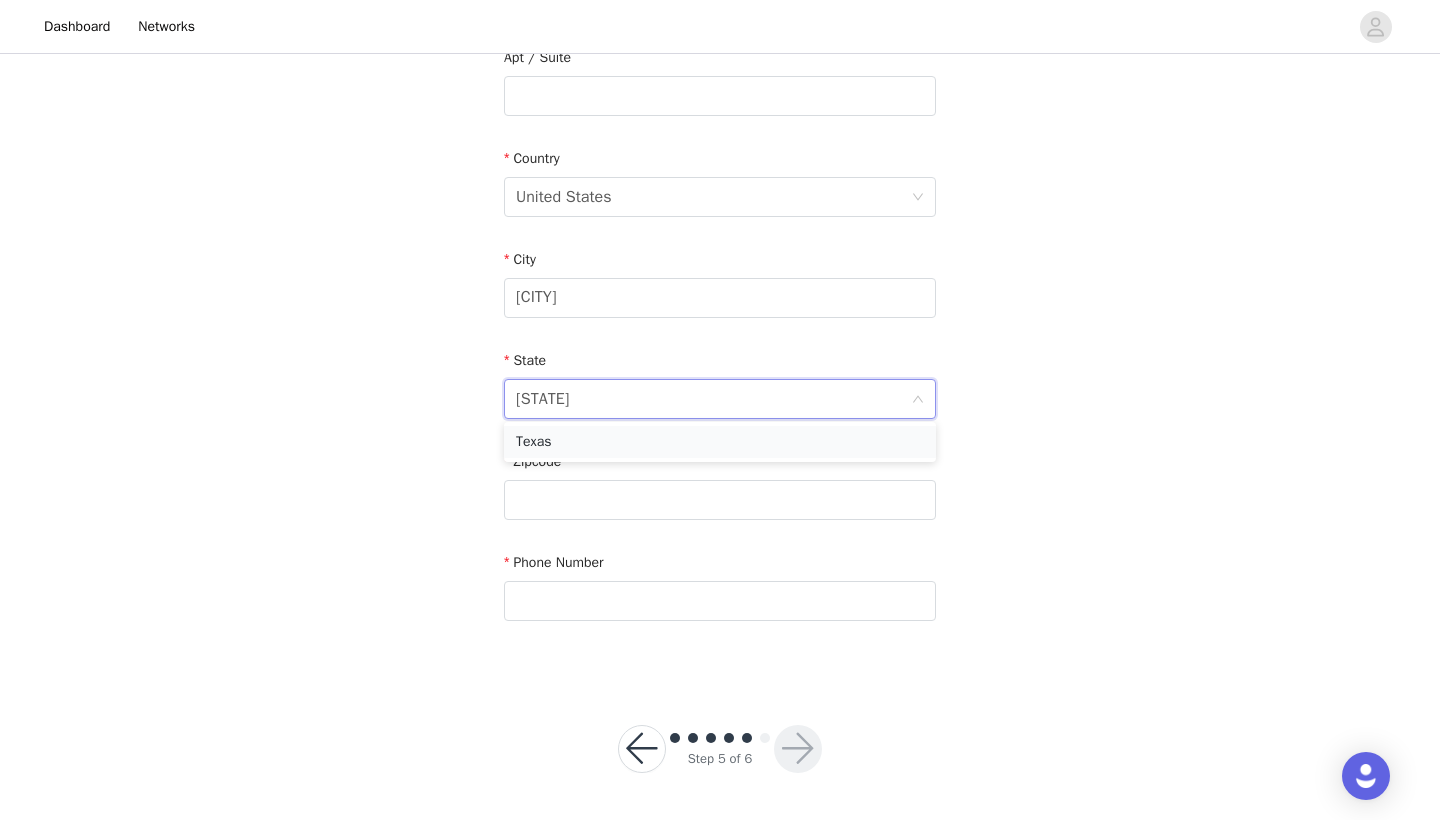 click on "Texas" at bounding box center (720, 442) 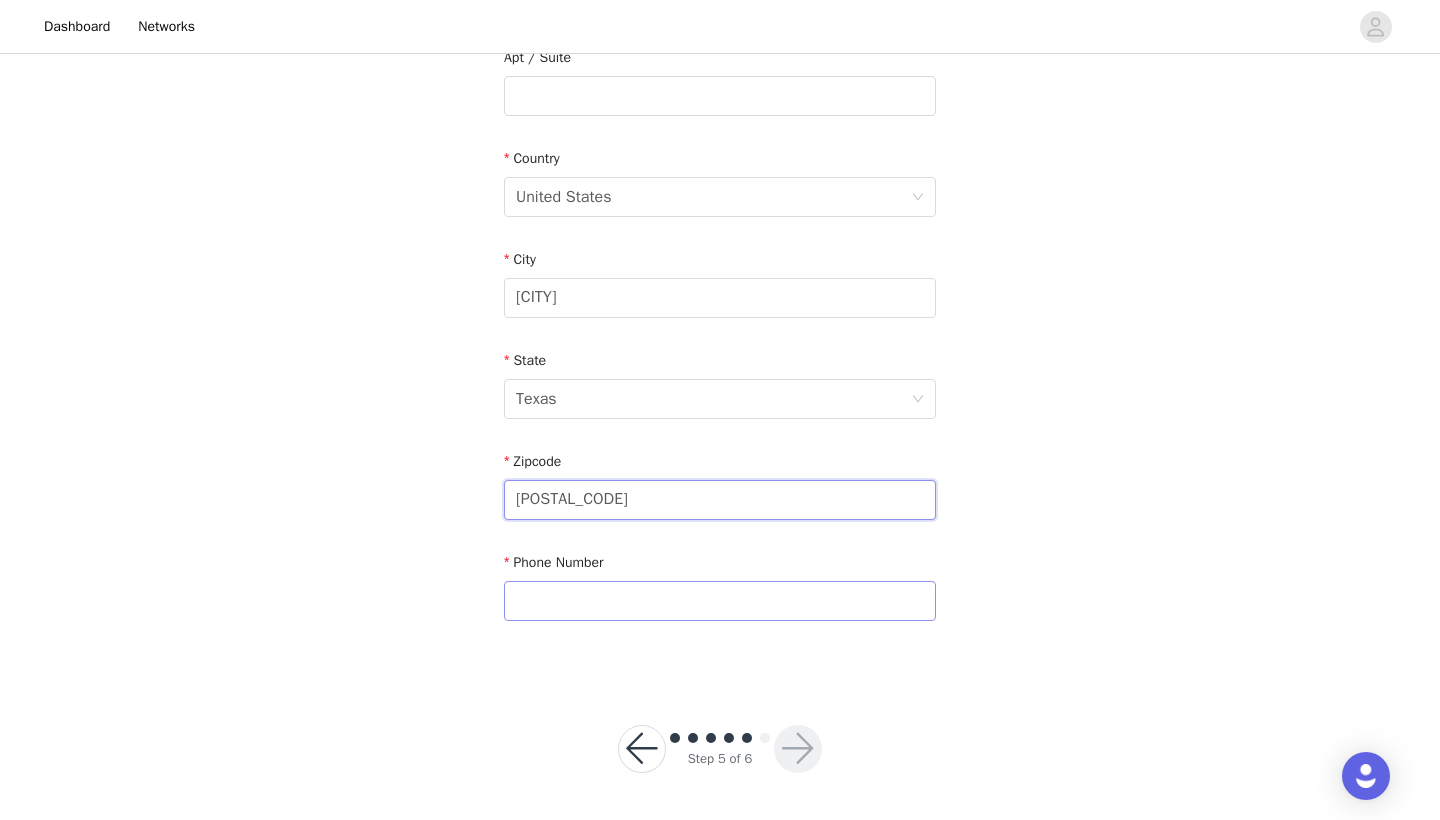type on "[POSTAL_CODE]" 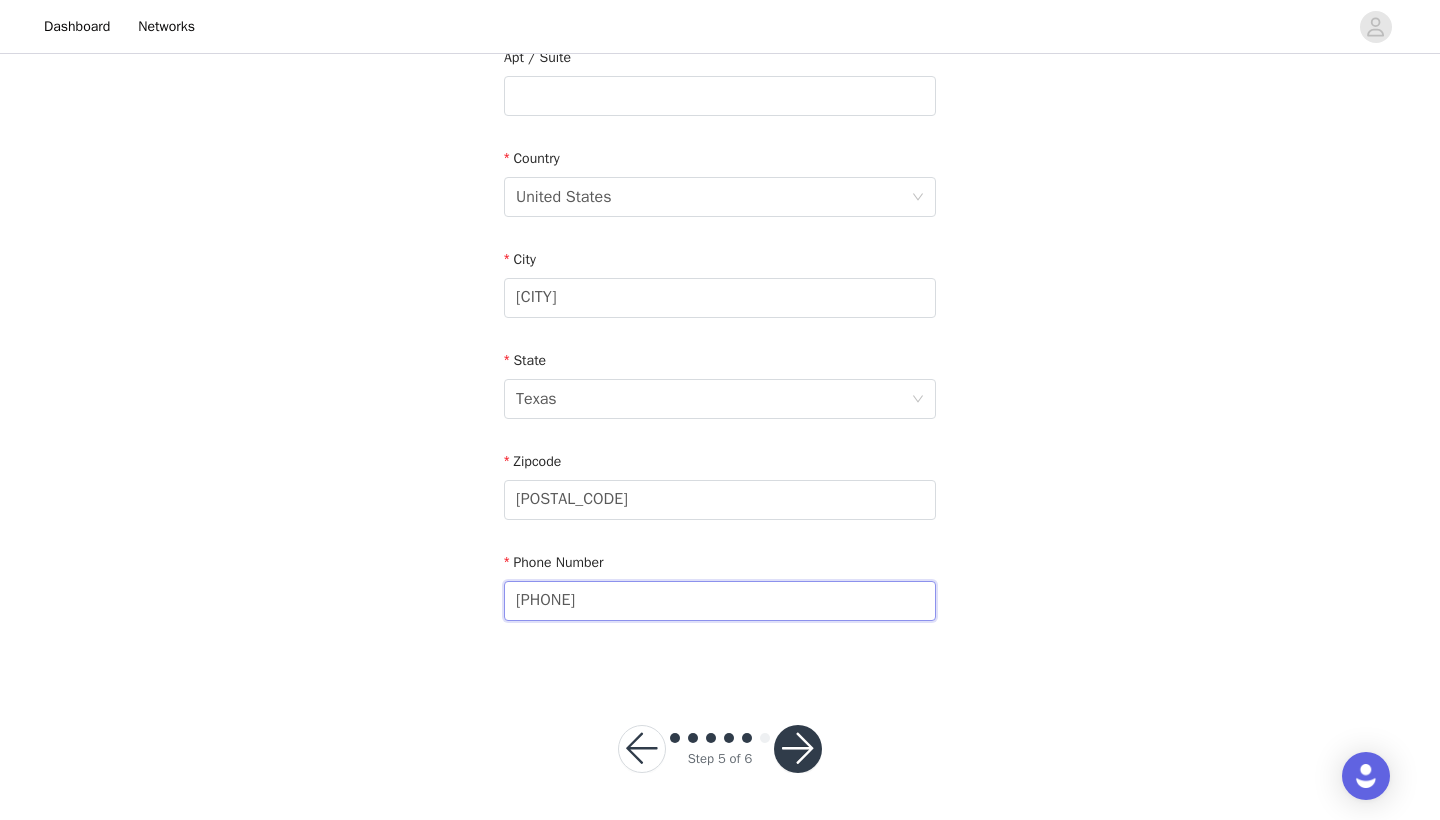 type on "[PHONE]" 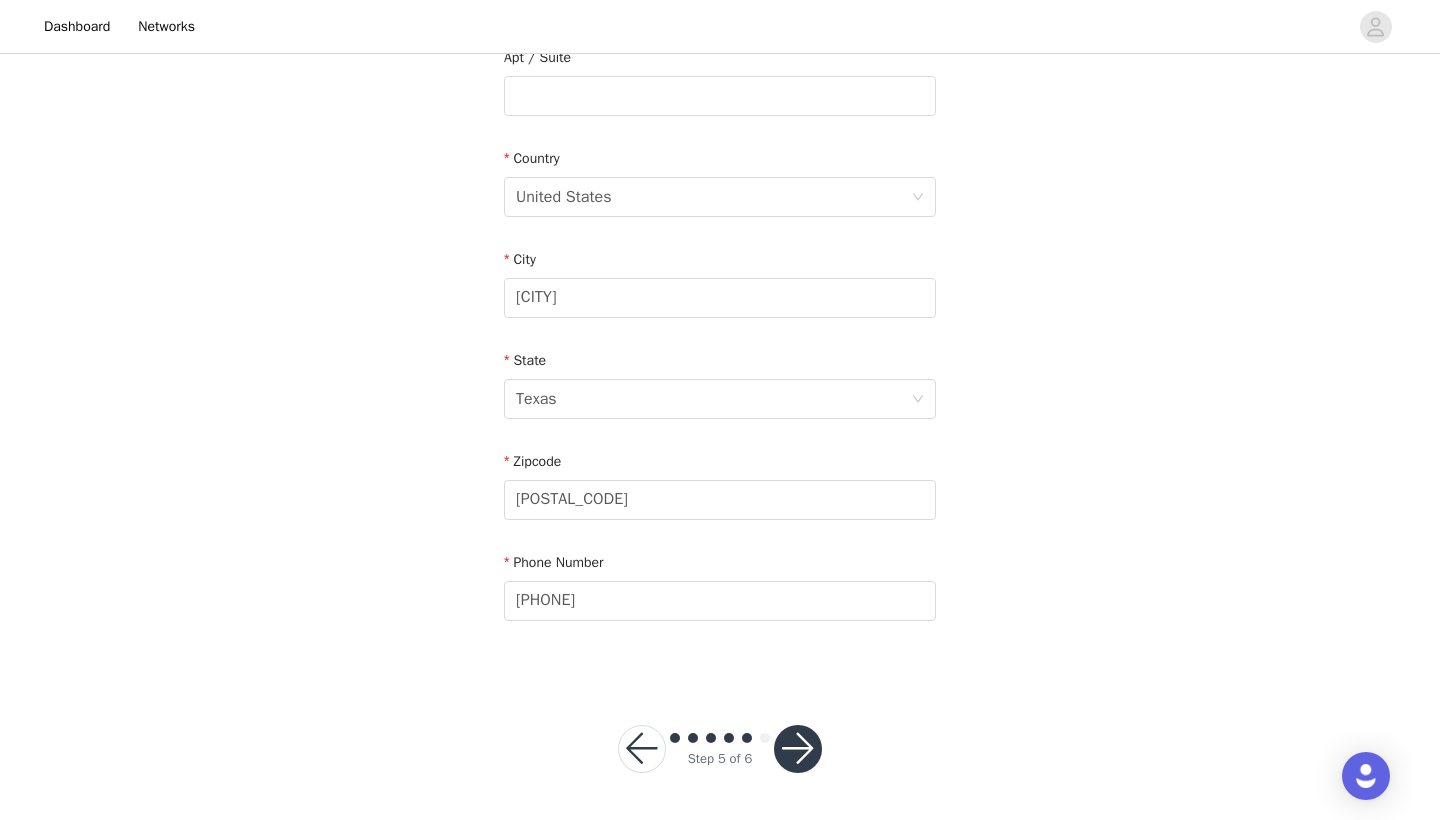 click at bounding box center (798, 749) 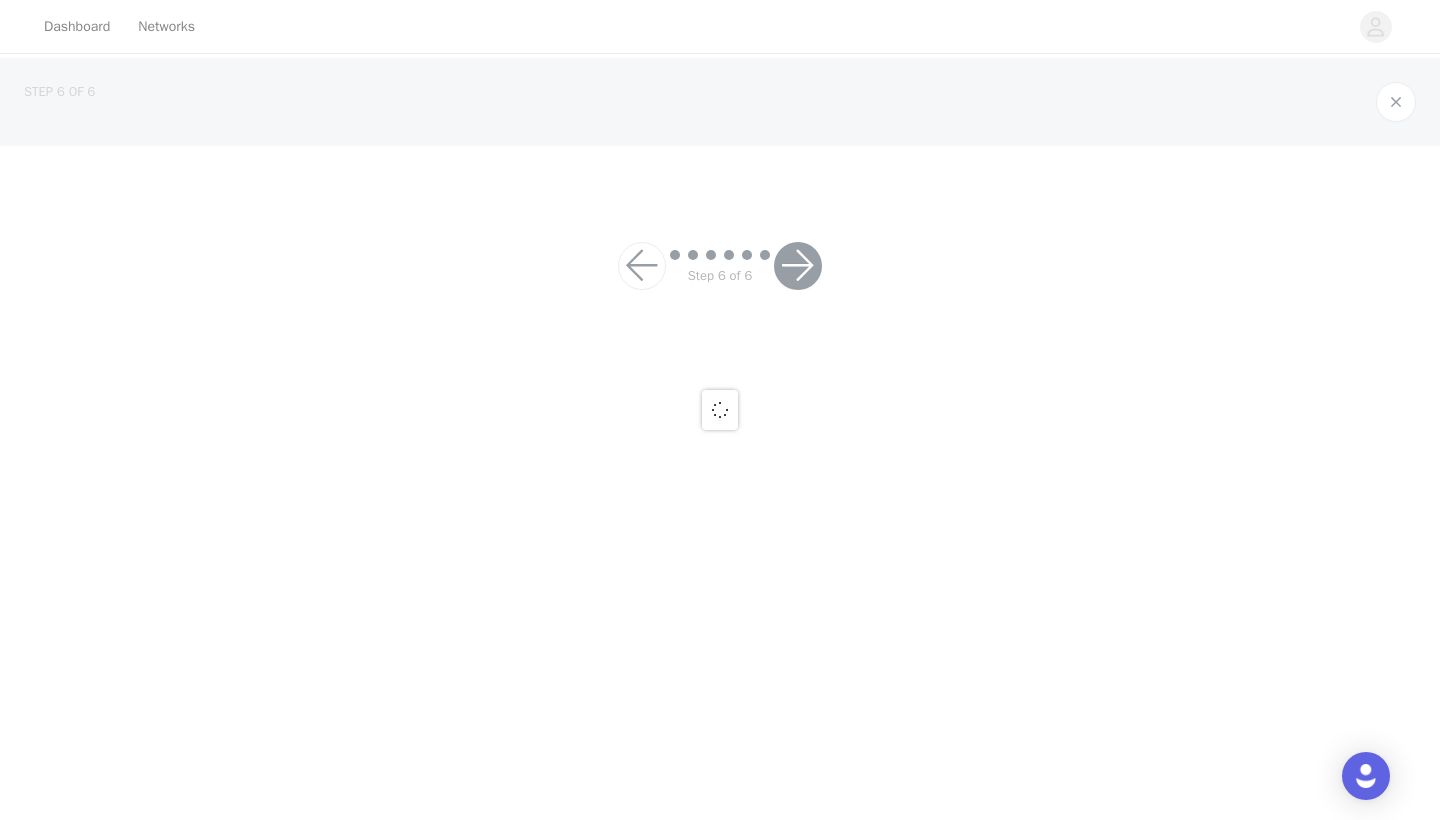 scroll, scrollTop: 0, scrollLeft: 0, axis: both 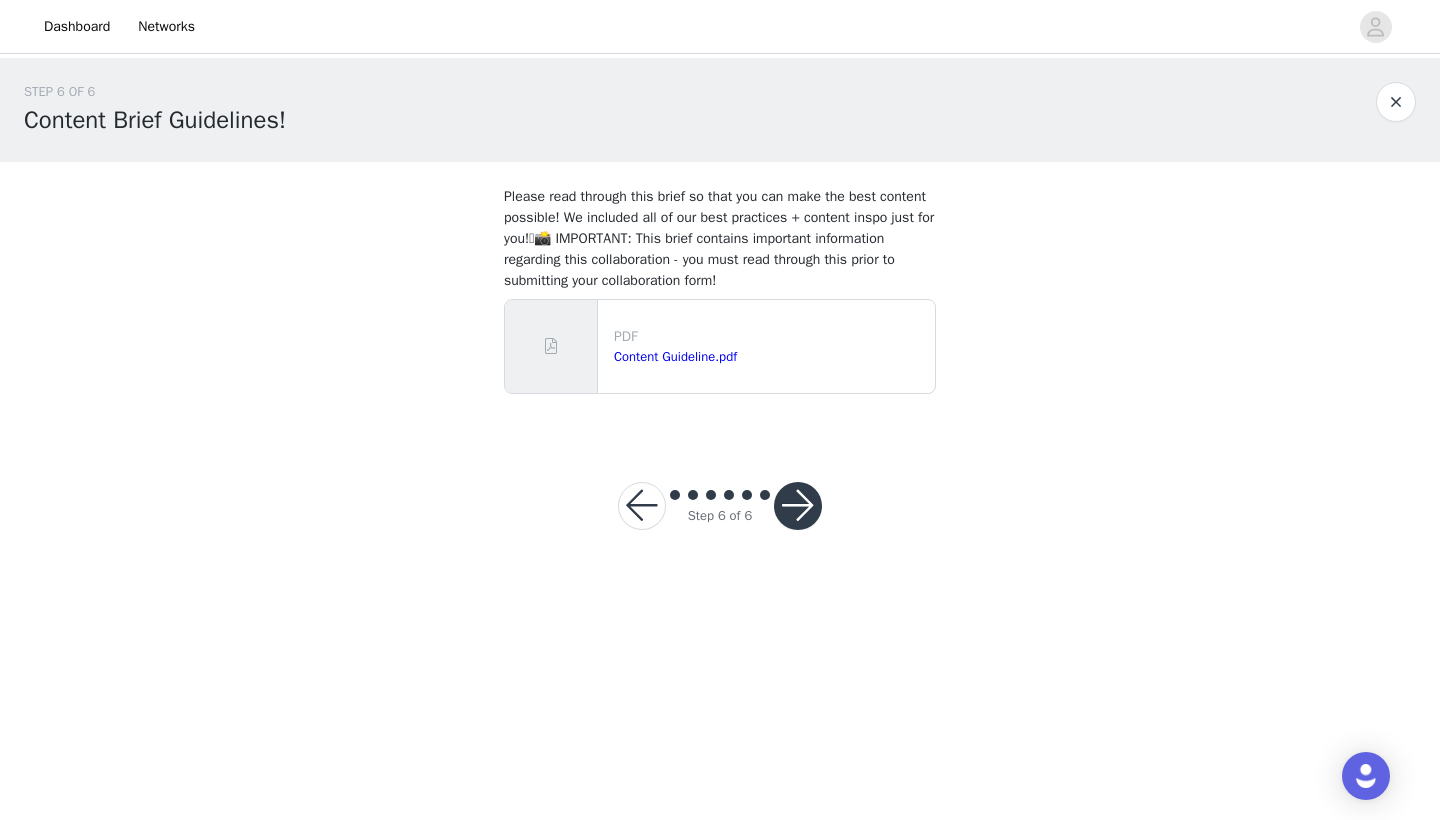 click at bounding box center [798, 506] 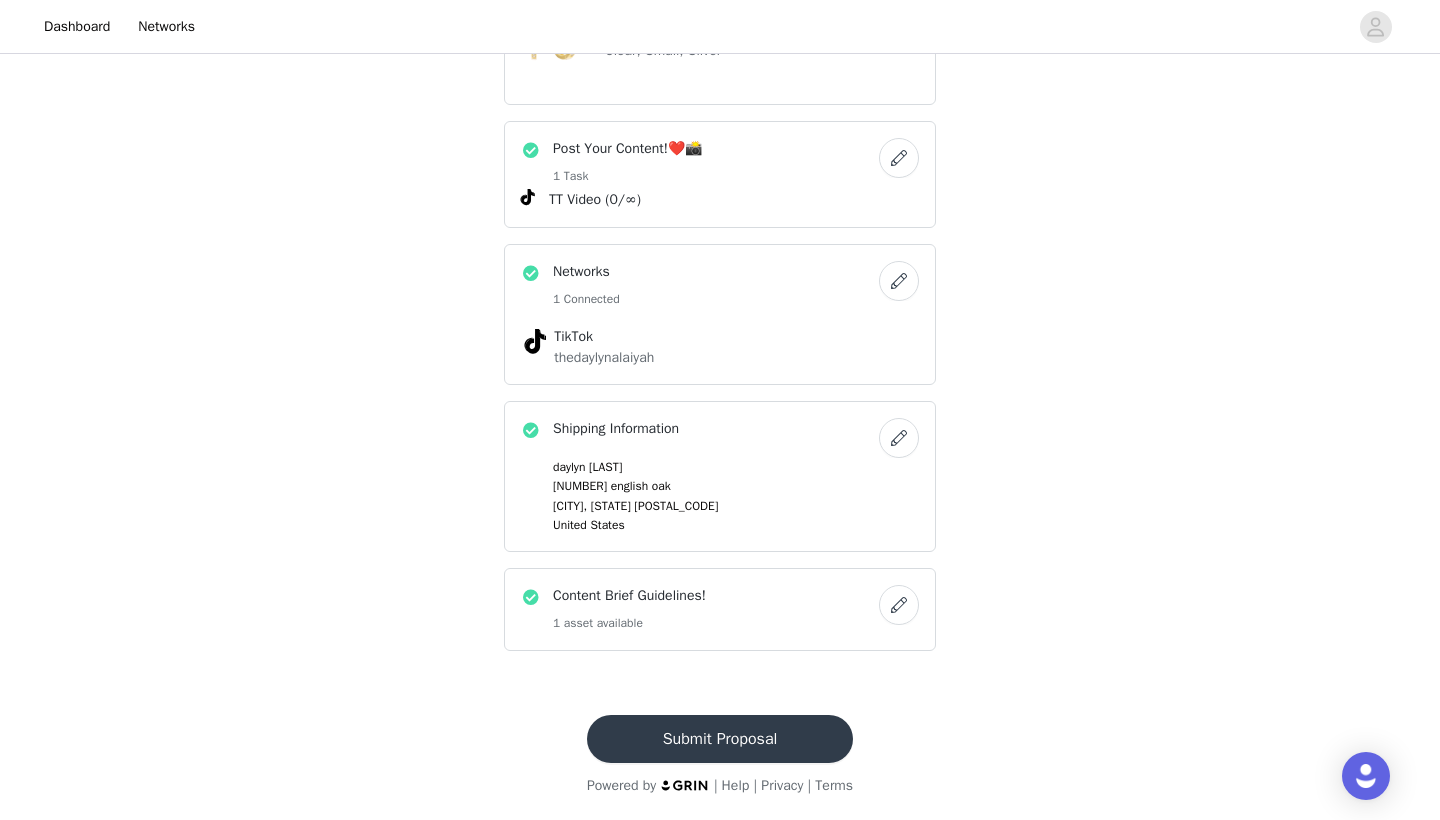 scroll, scrollTop: 610, scrollLeft: 0, axis: vertical 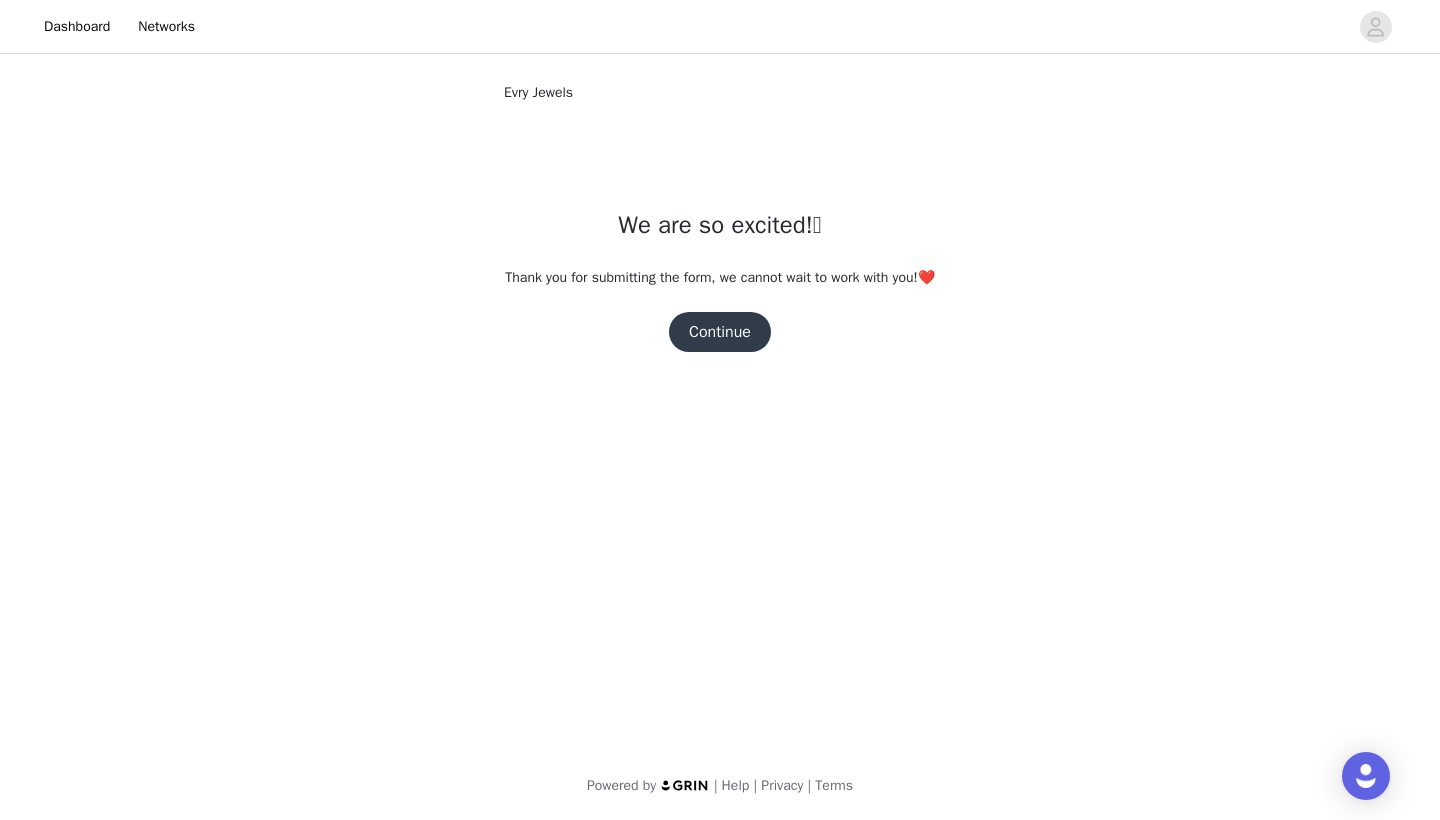 click on "Continue" at bounding box center [720, 332] 